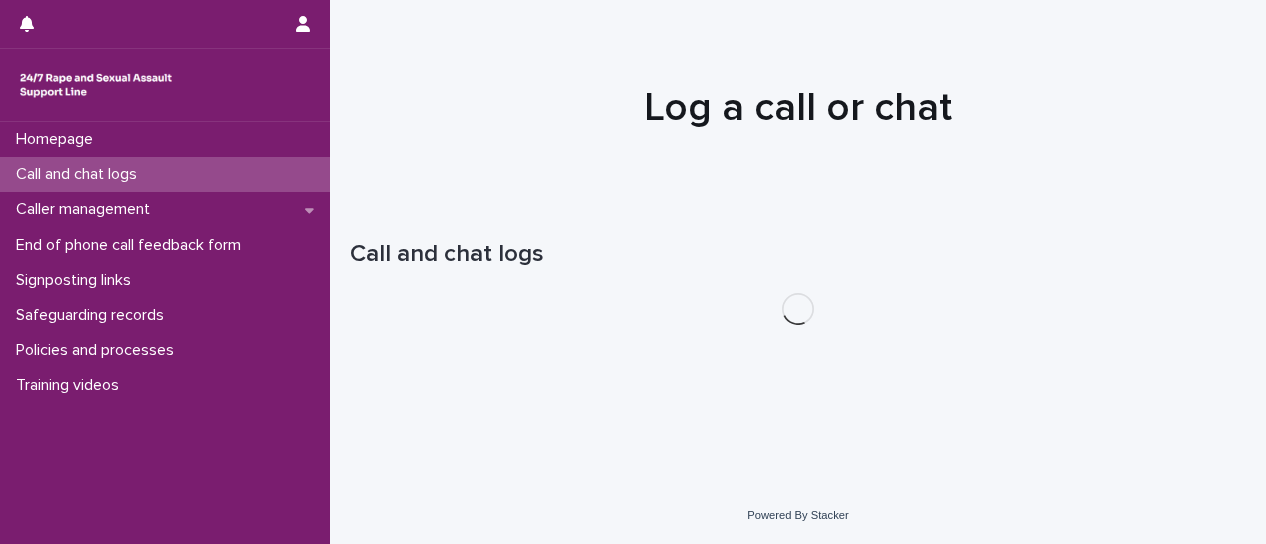 scroll, scrollTop: 0, scrollLeft: 0, axis: both 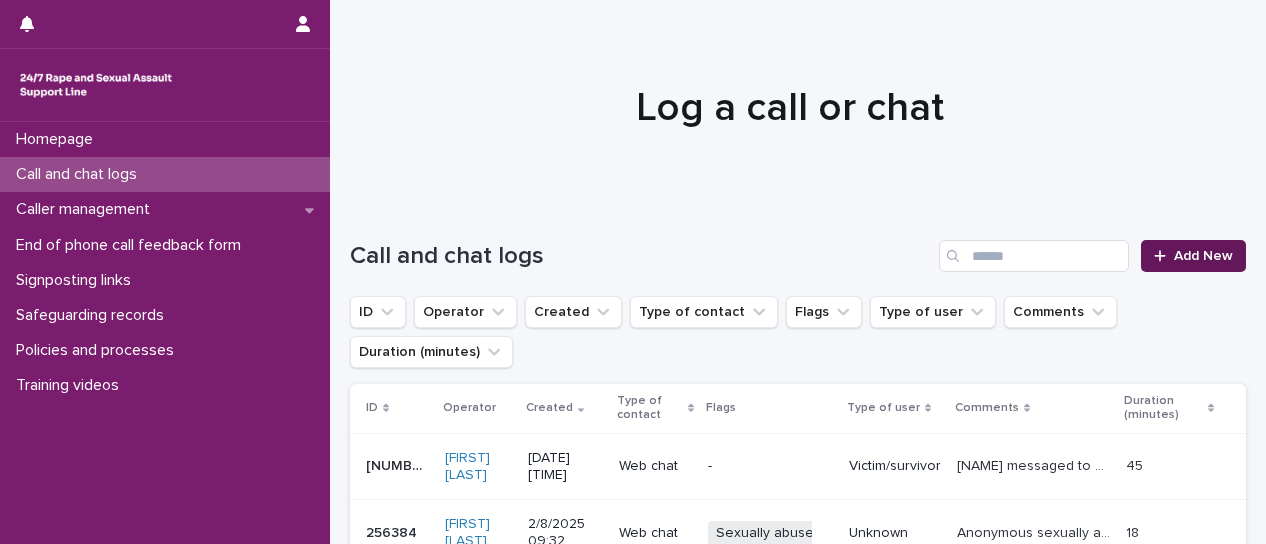 click on "Add New" at bounding box center [1203, 256] 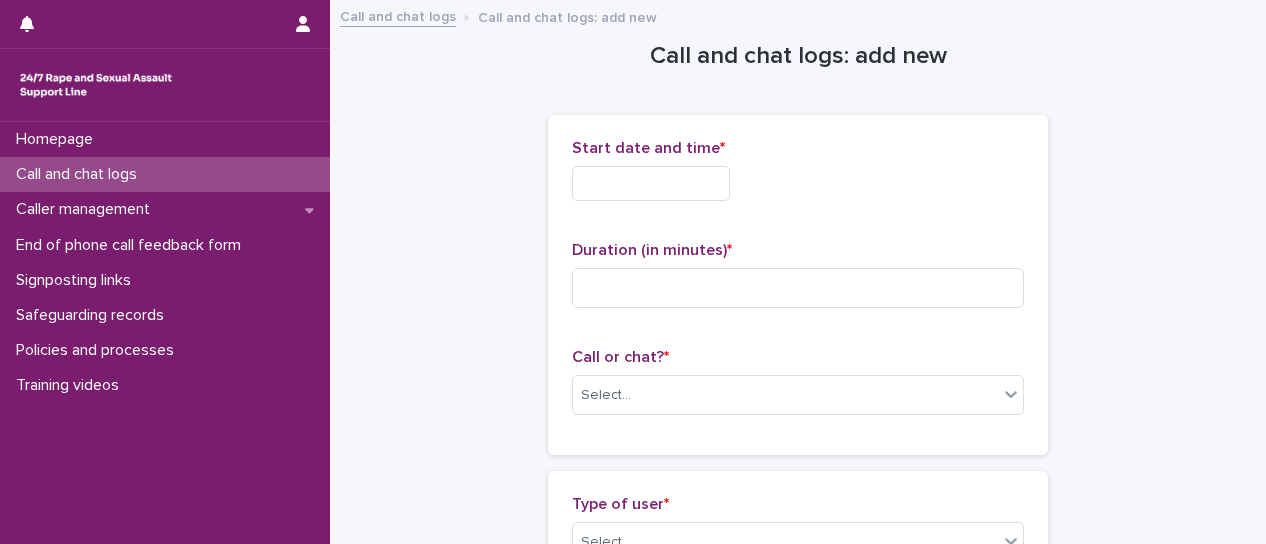 click at bounding box center [651, 183] 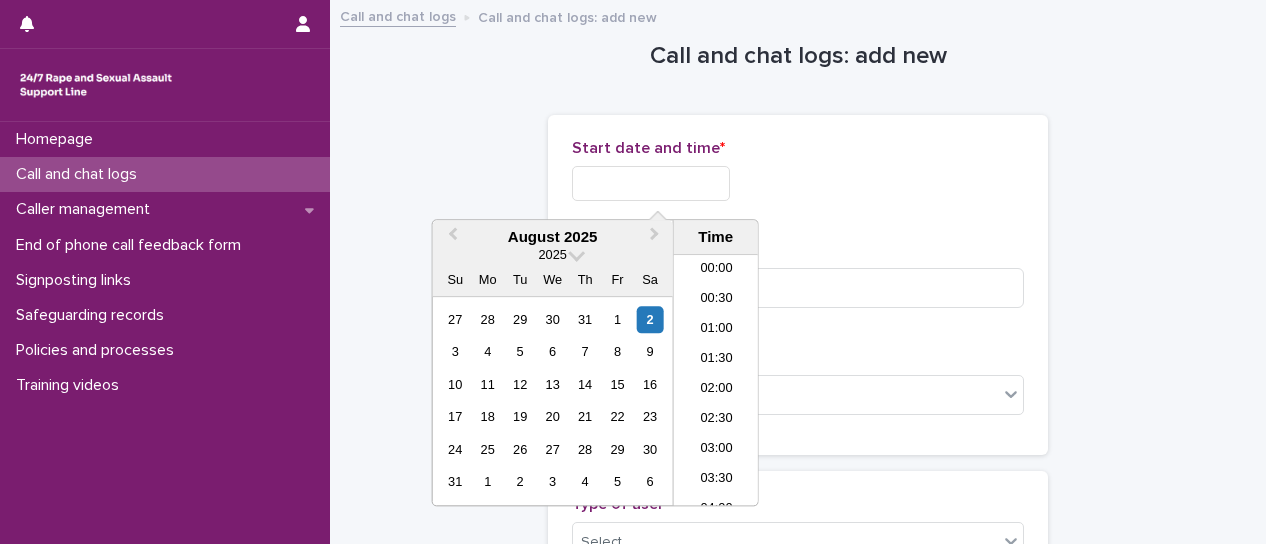 scroll, scrollTop: 550, scrollLeft: 0, axis: vertical 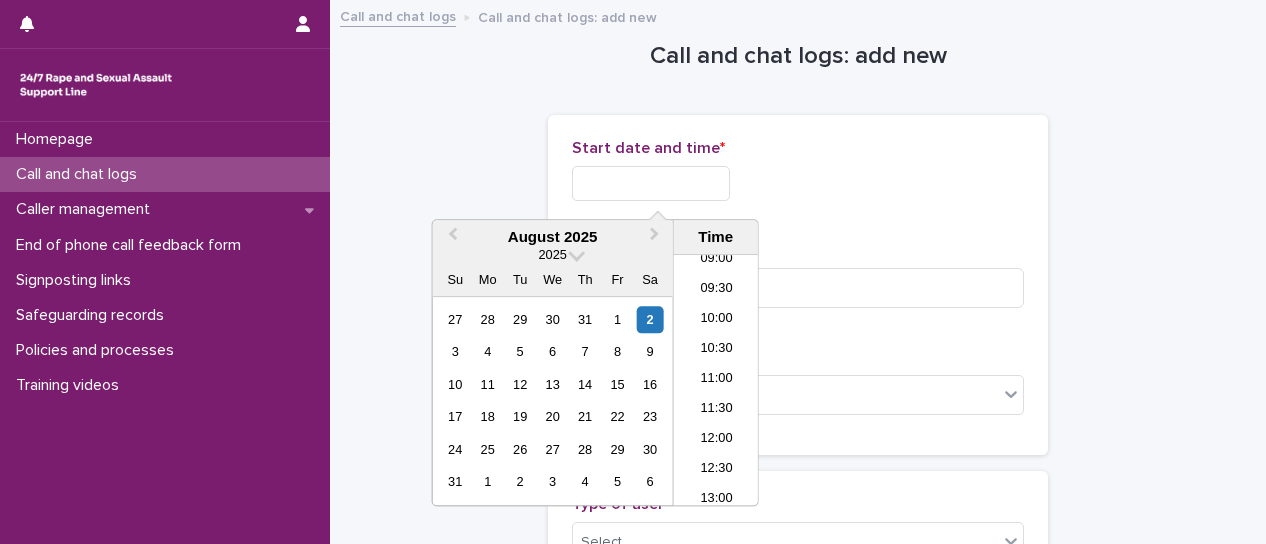 drag, startPoint x: 713, startPoint y: 349, endPoint x: 713, endPoint y: 201, distance: 148 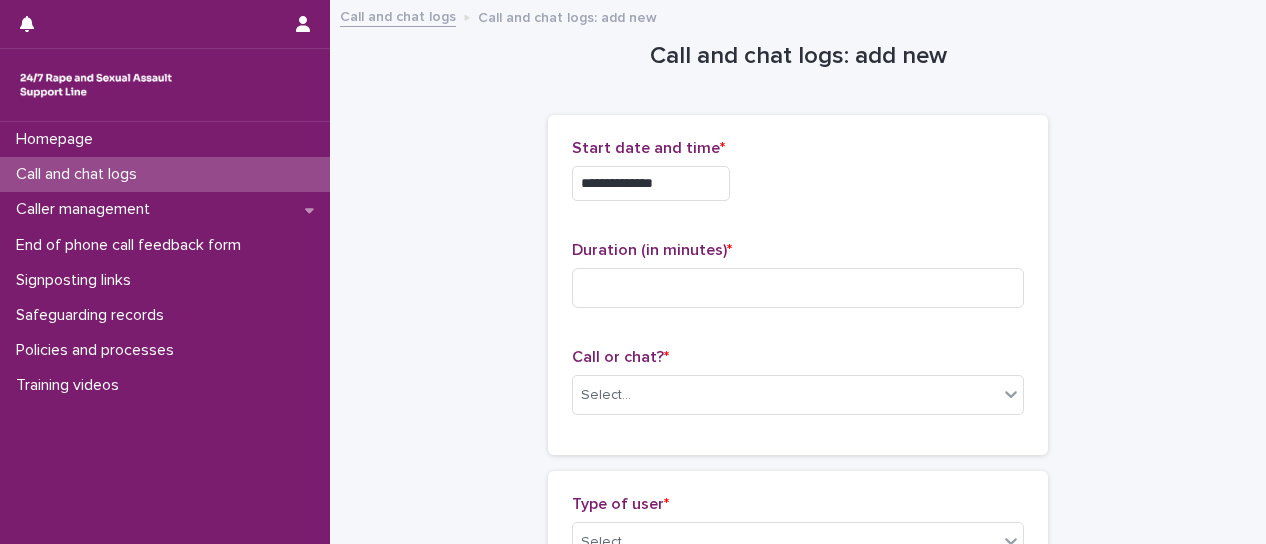click on "**********" at bounding box center [651, 183] 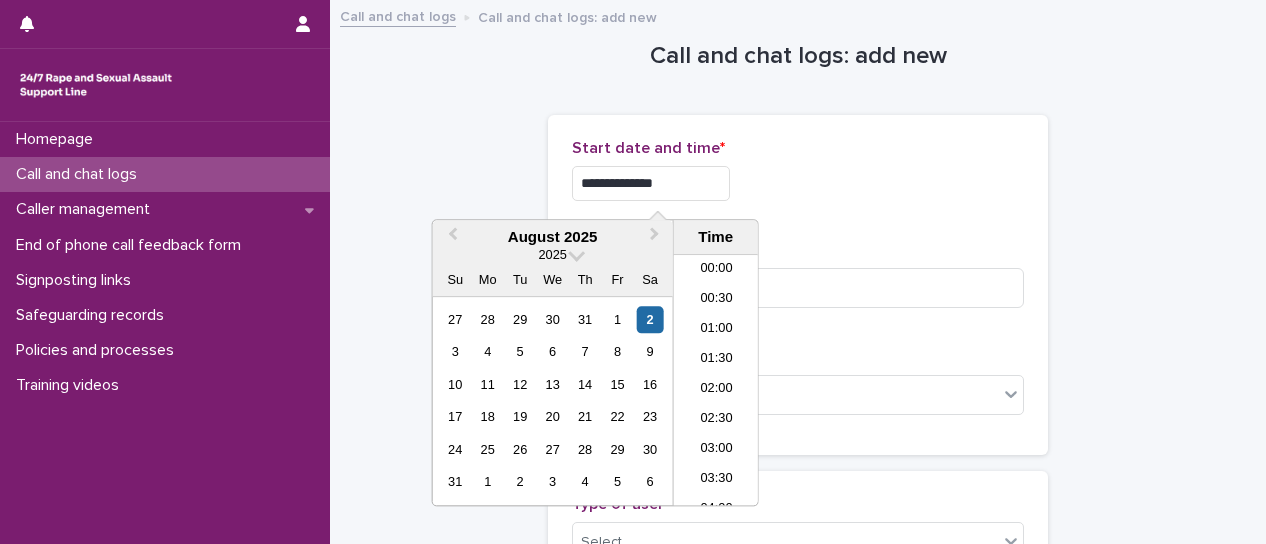 scroll, scrollTop: 520, scrollLeft: 0, axis: vertical 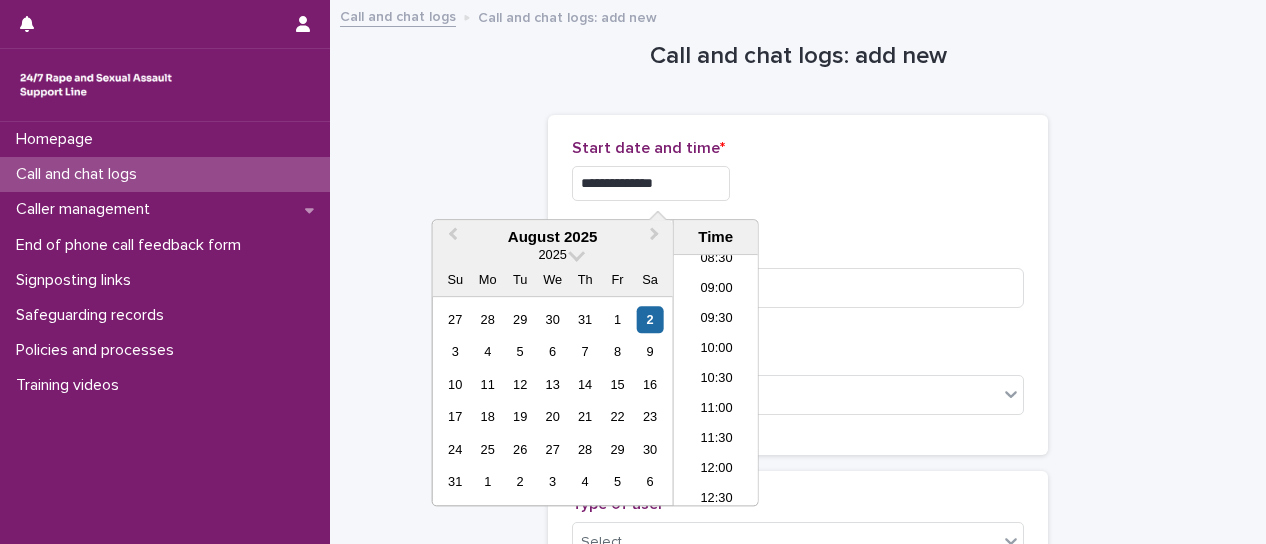 type on "**********" 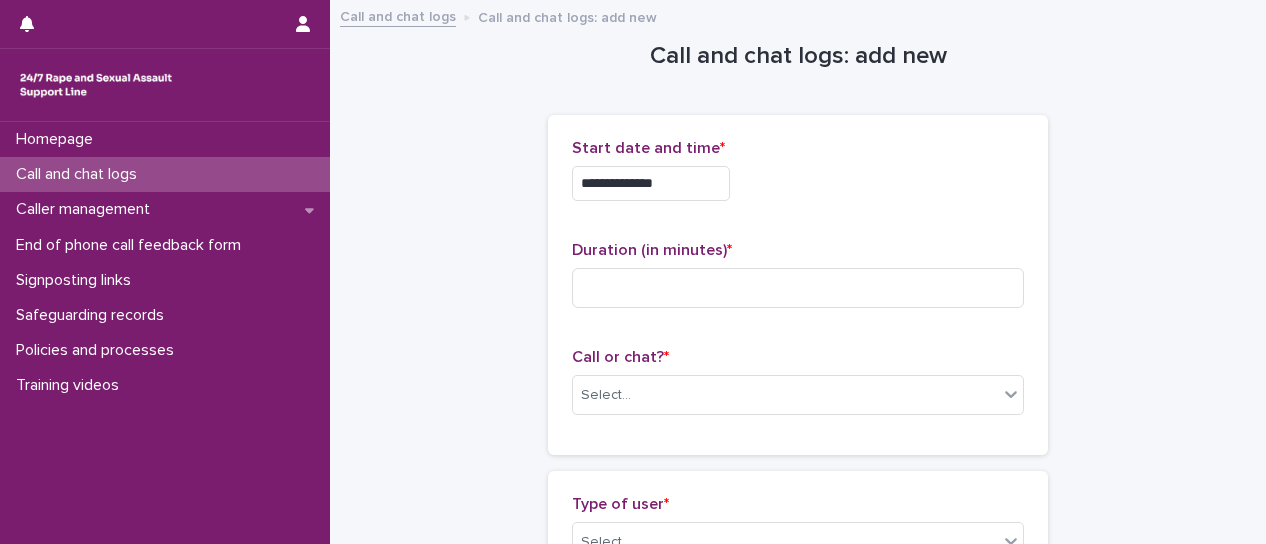 click on "**********" at bounding box center [798, 285] 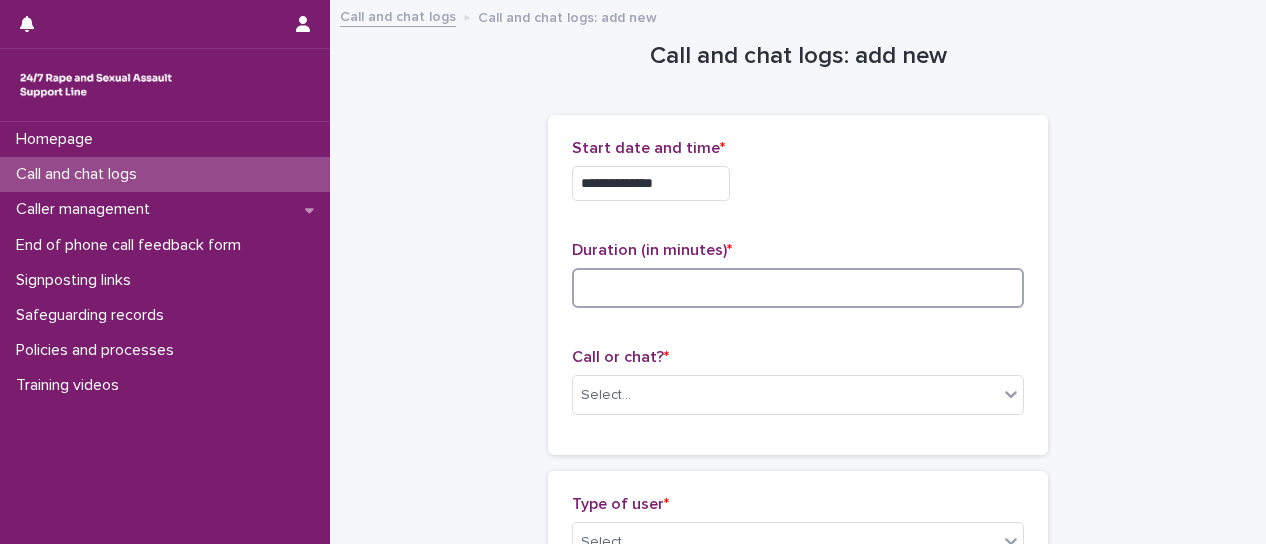 click at bounding box center (798, 288) 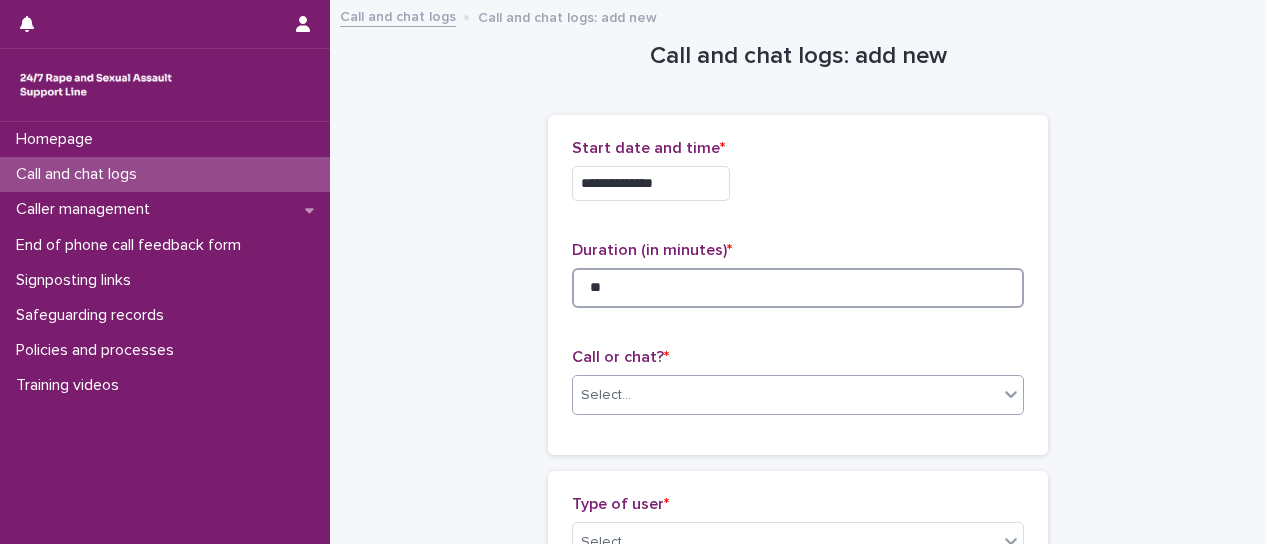 type on "**" 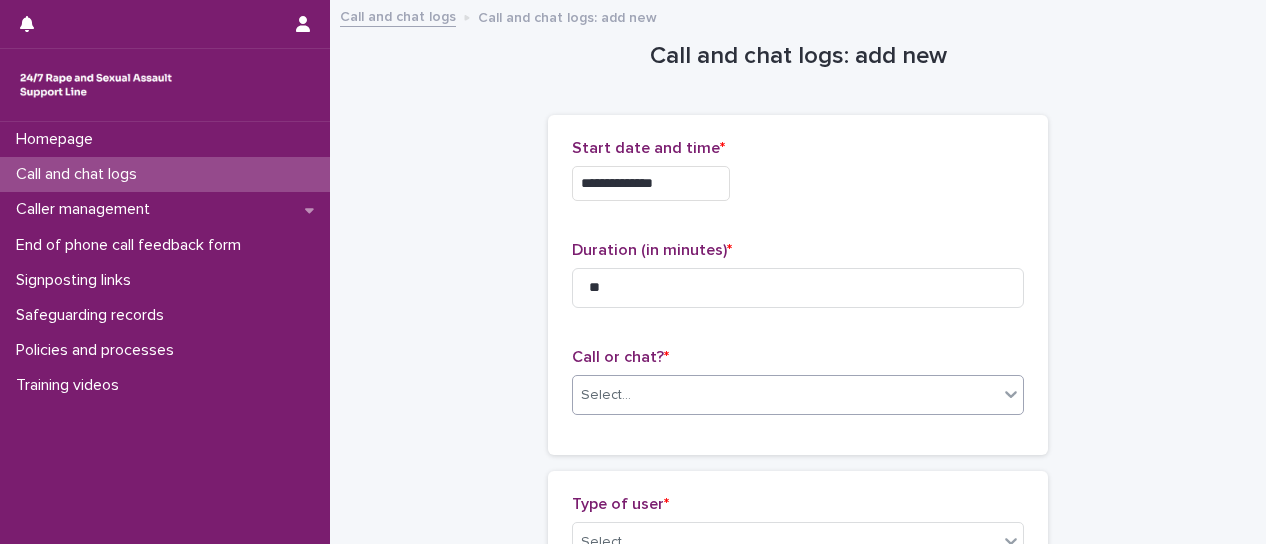 click 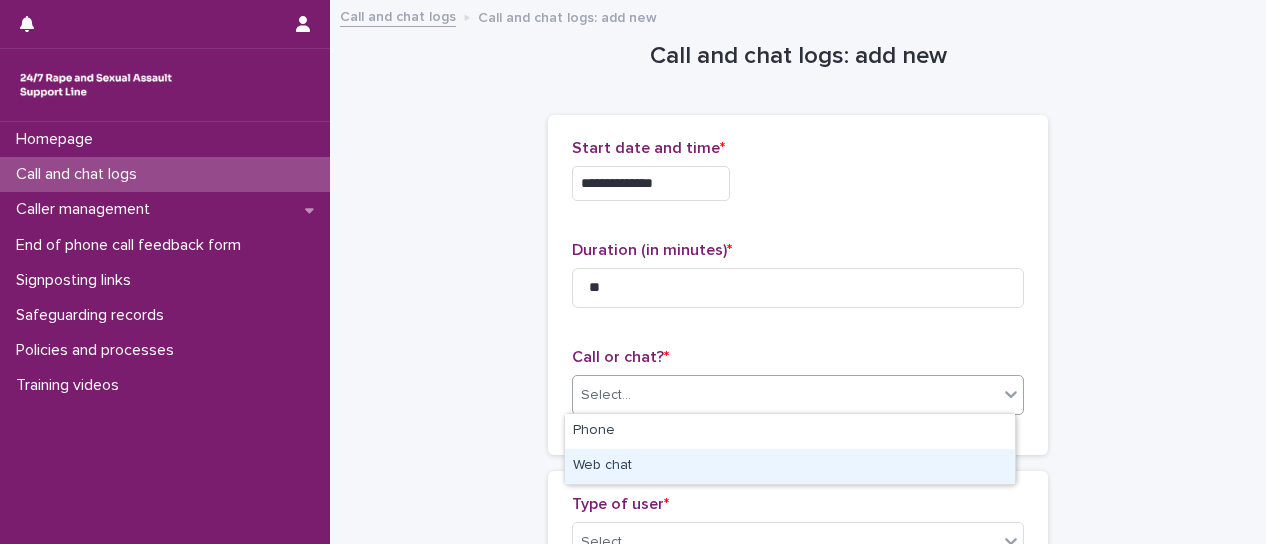 click on "Web chat" at bounding box center (790, 466) 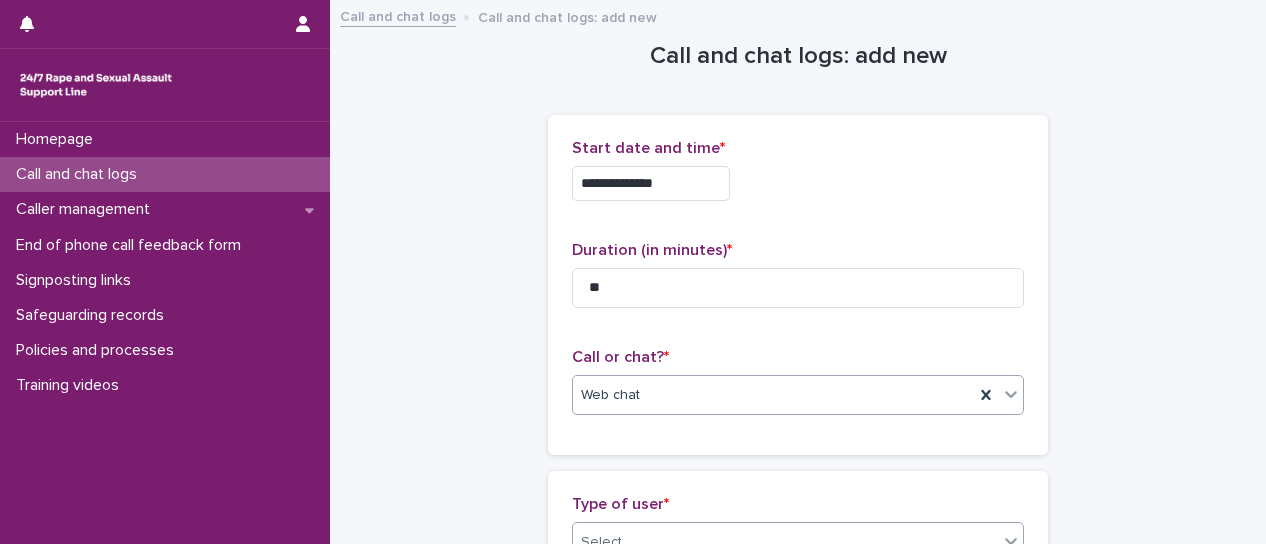 click 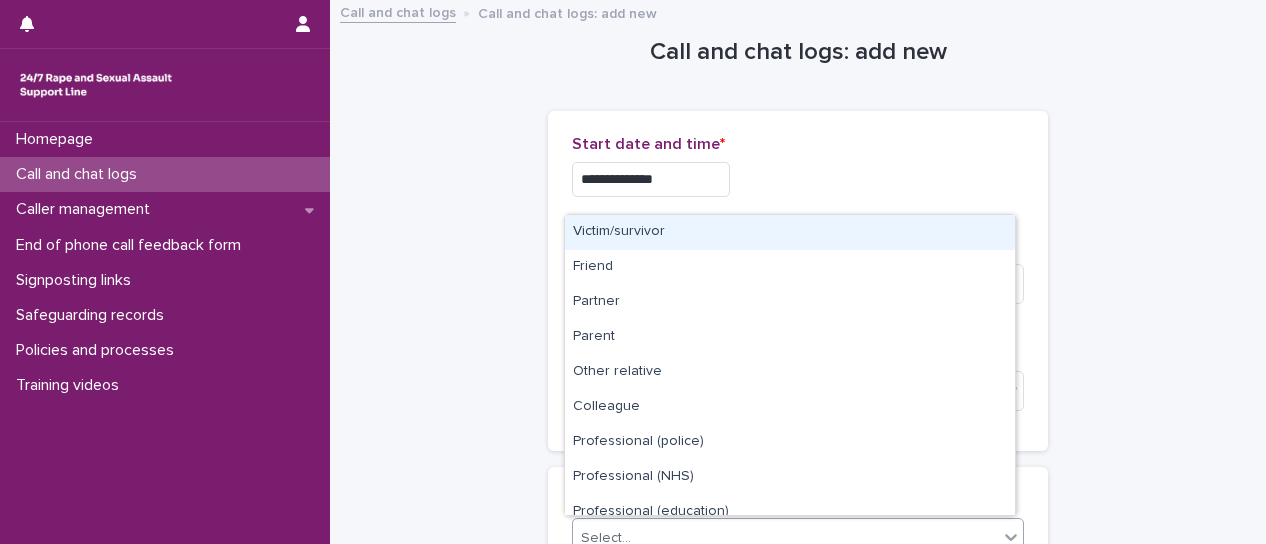 click on "Victim/survivor" at bounding box center [790, 232] 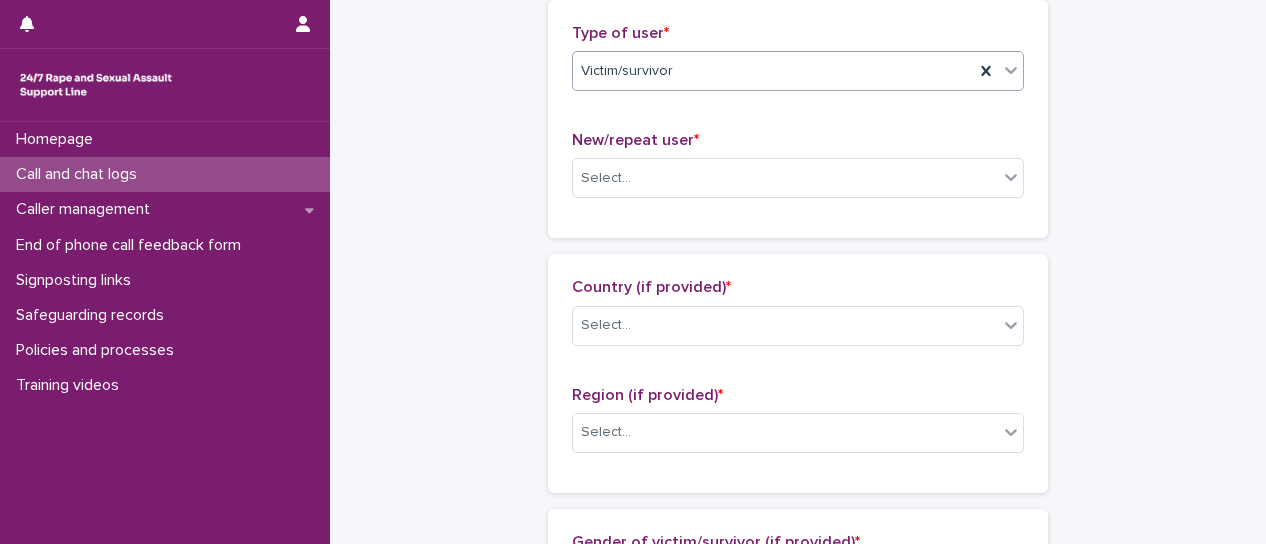 scroll, scrollTop: 504, scrollLeft: 0, axis: vertical 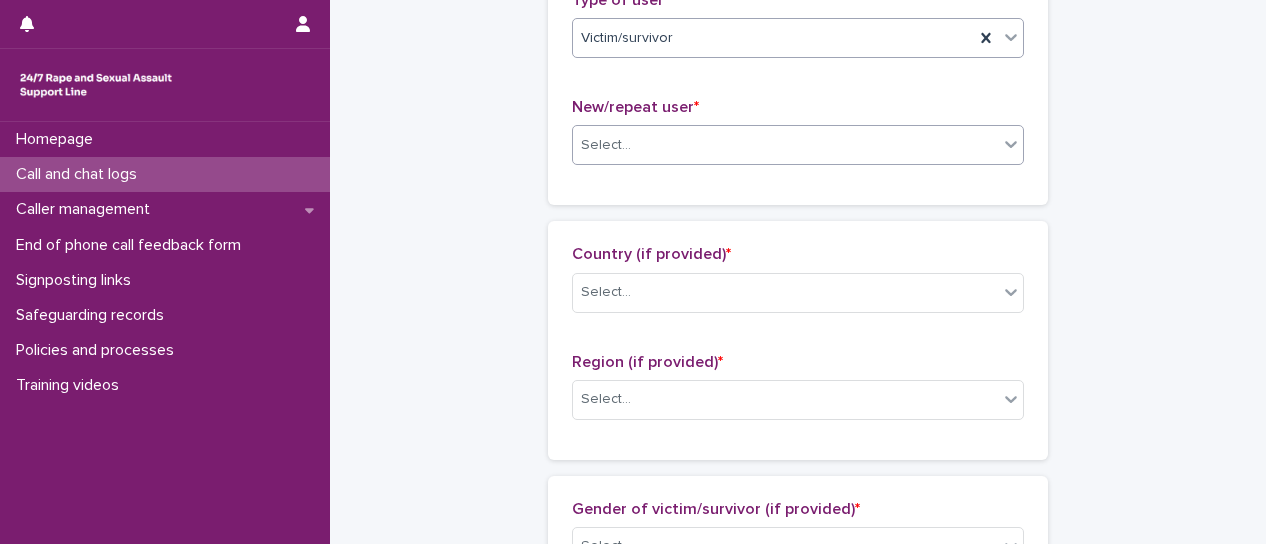 click 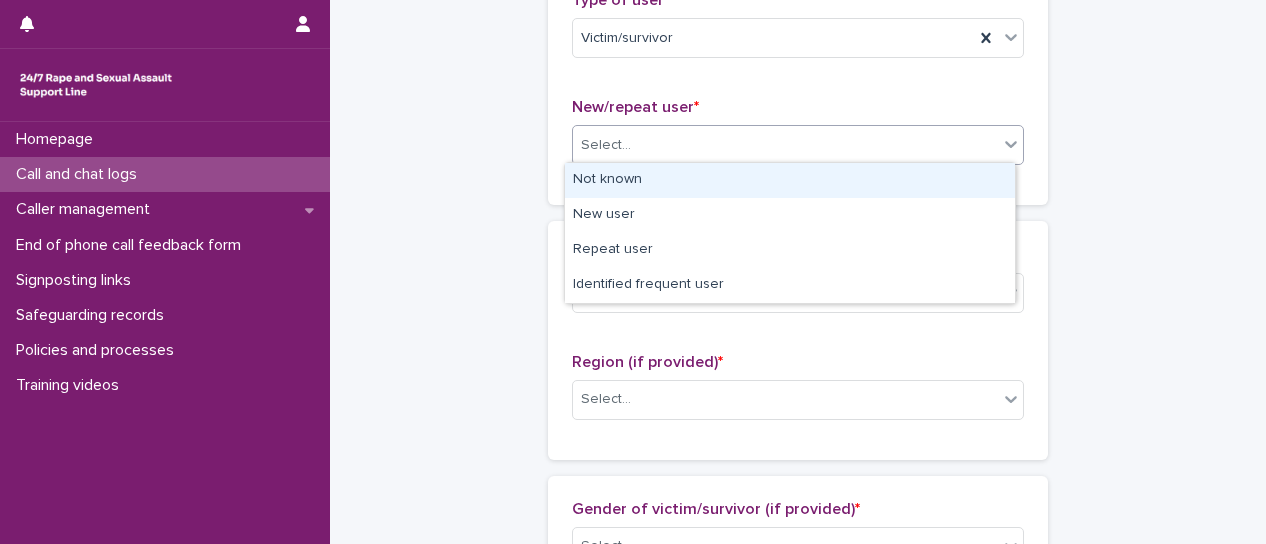 click on "Not known" at bounding box center (790, 180) 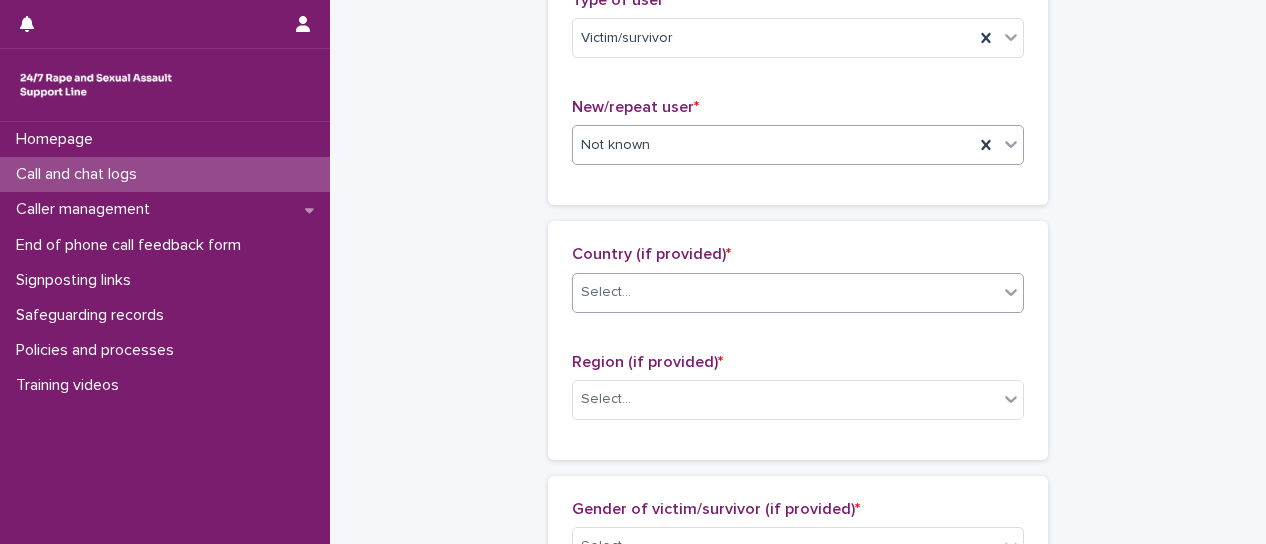 drag, startPoint x: 1010, startPoint y: 289, endPoint x: 981, endPoint y: 304, distance: 32.649654 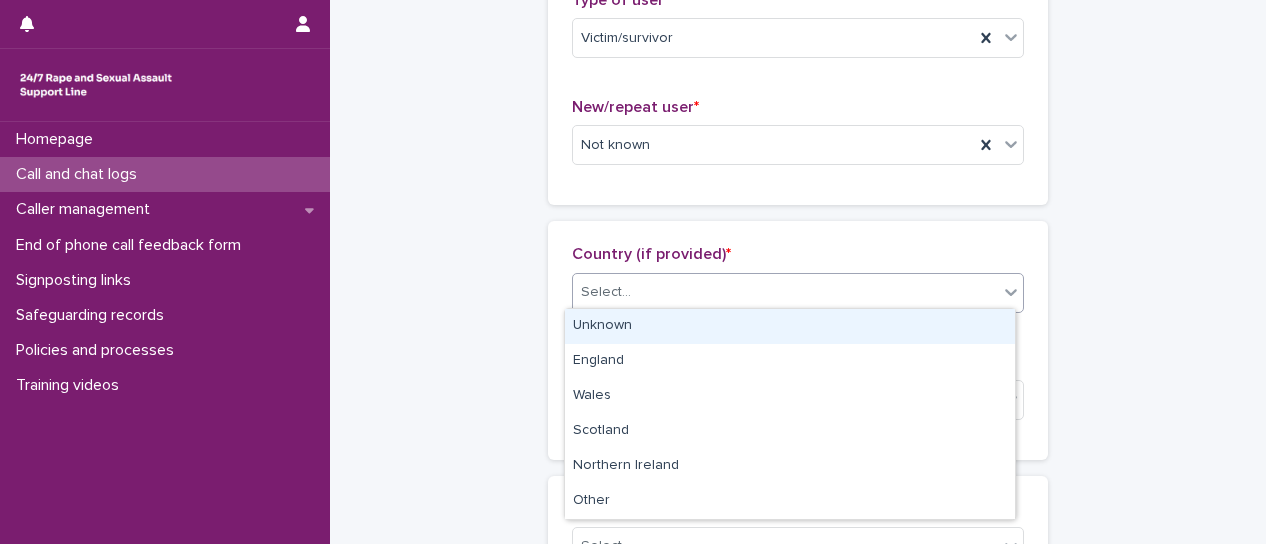 click on "Unknown" at bounding box center [790, 326] 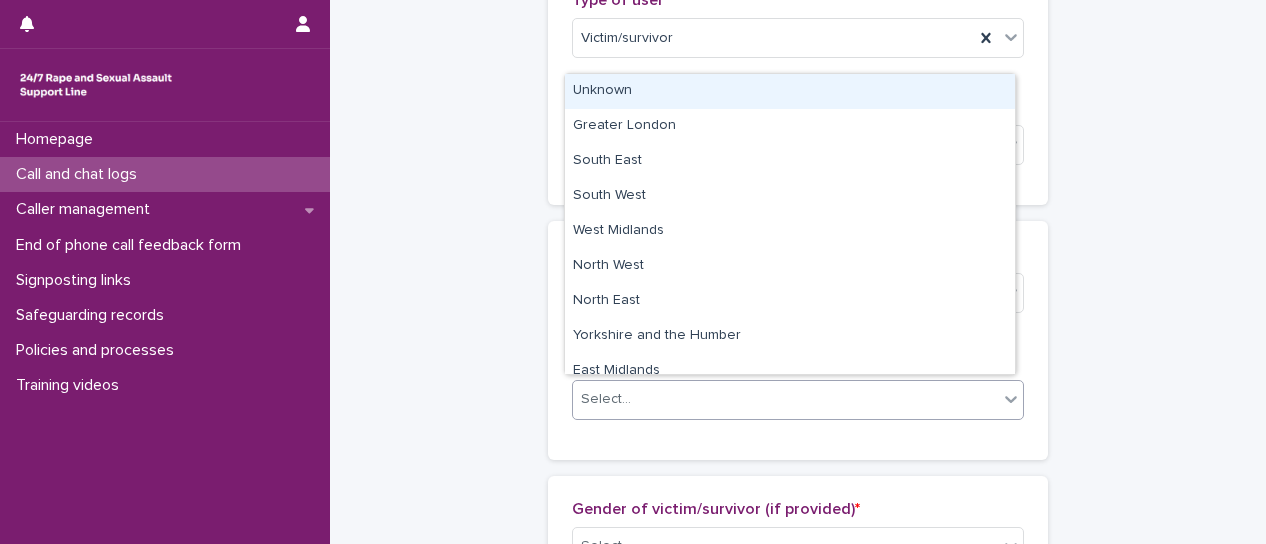 drag, startPoint x: 998, startPoint y: 393, endPoint x: 896, endPoint y: 439, distance: 111.89281 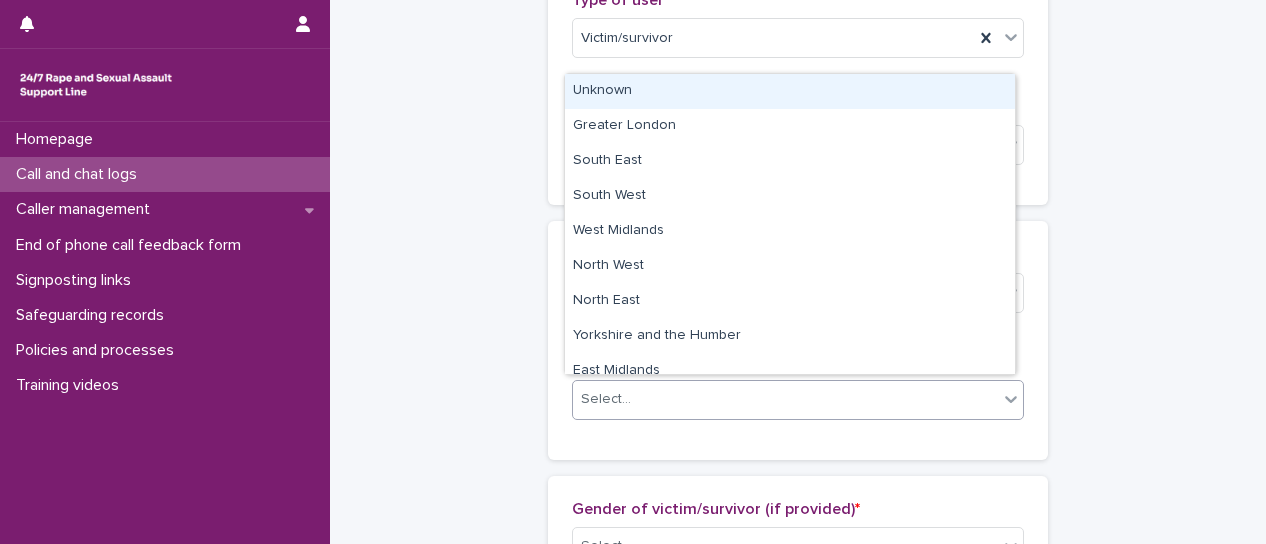 drag, startPoint x: 632, startPoint y: 89, endPoint x: 754, endPoint y: 333, distance: 272.8003 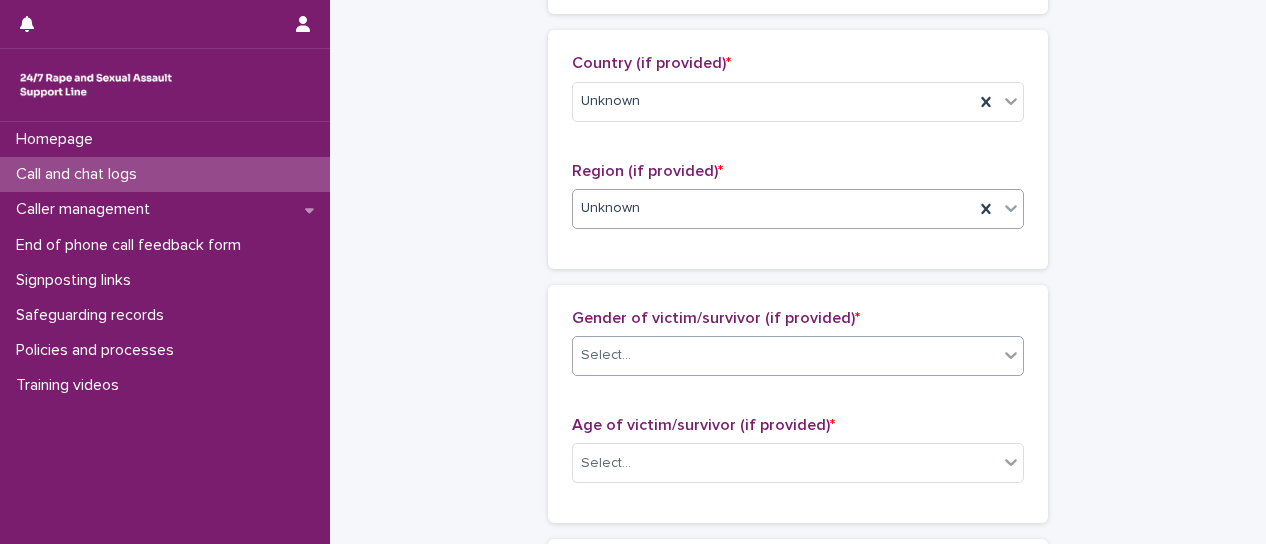 scroll, scrollTop: 704, scrollLeft: 0, axis: vertical 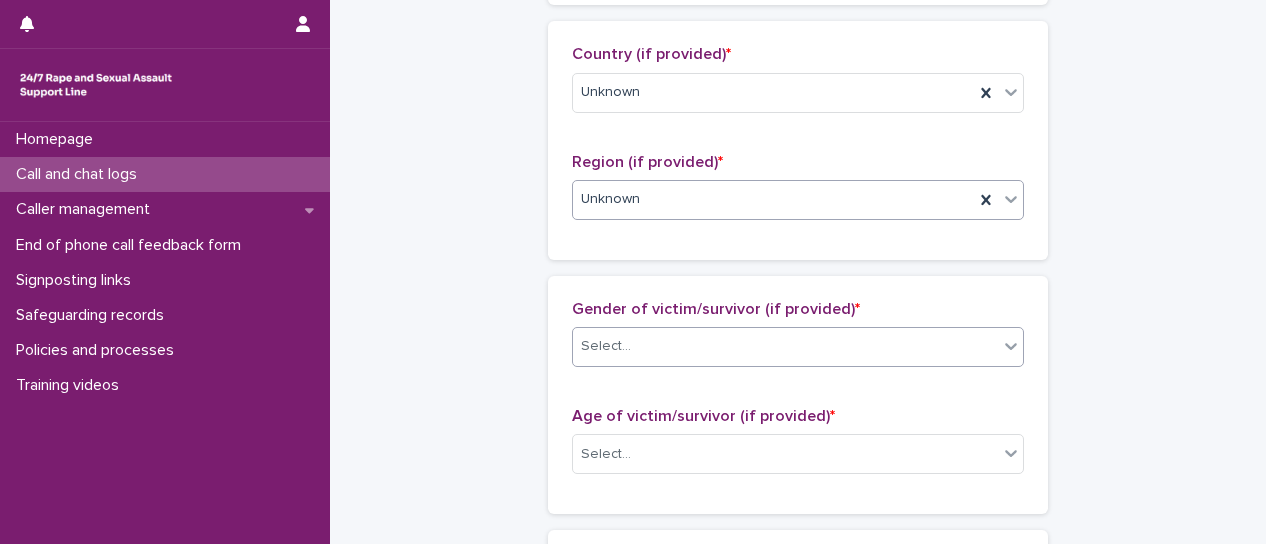 click at bounding box center (1011, 346) 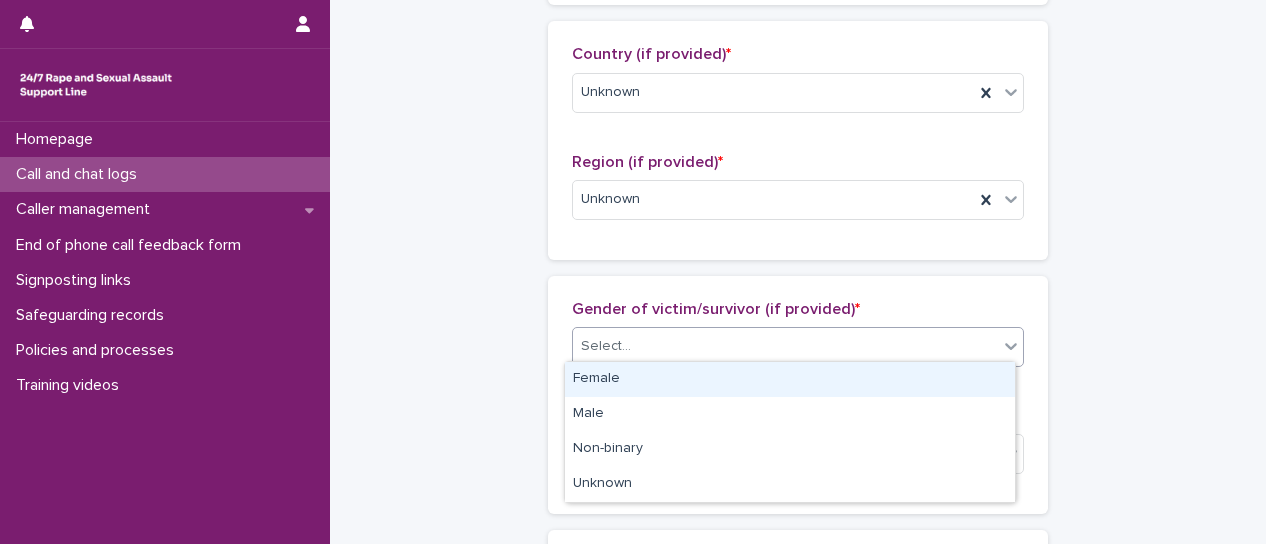 click on "Female" at bounding box center (790, 379) 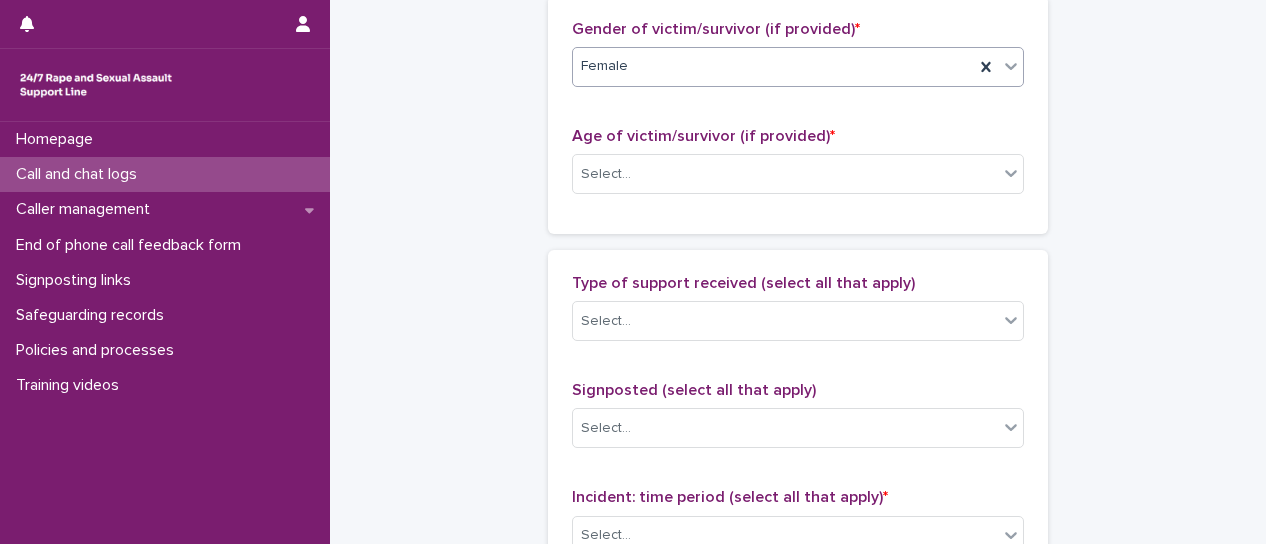 scroll, scrollTop: 1004, scrollLeft: 0, axis: vertical 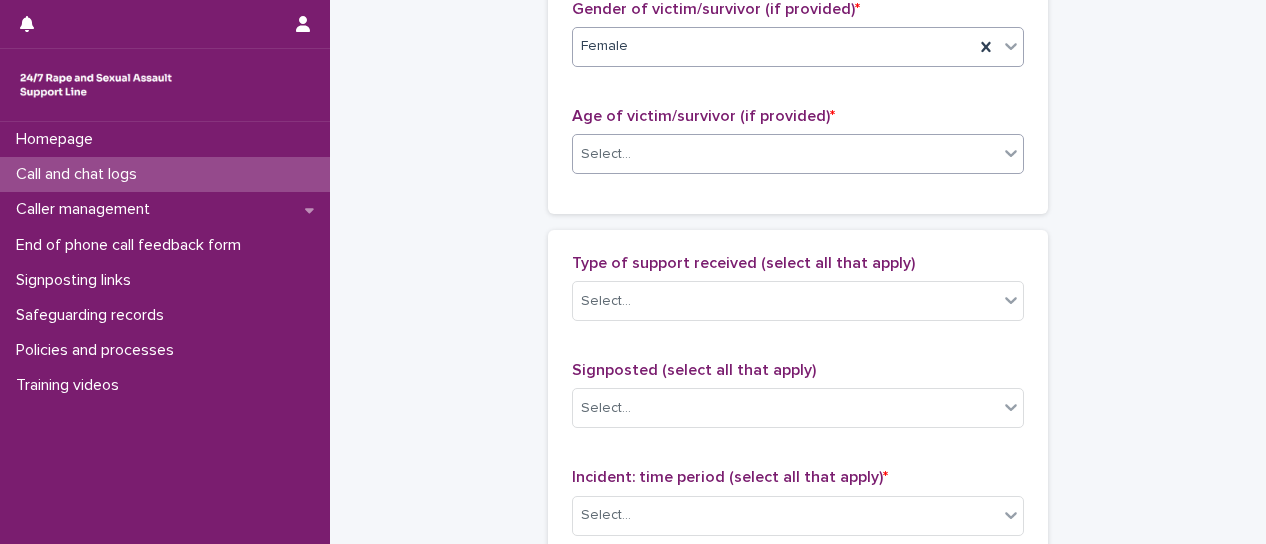 click 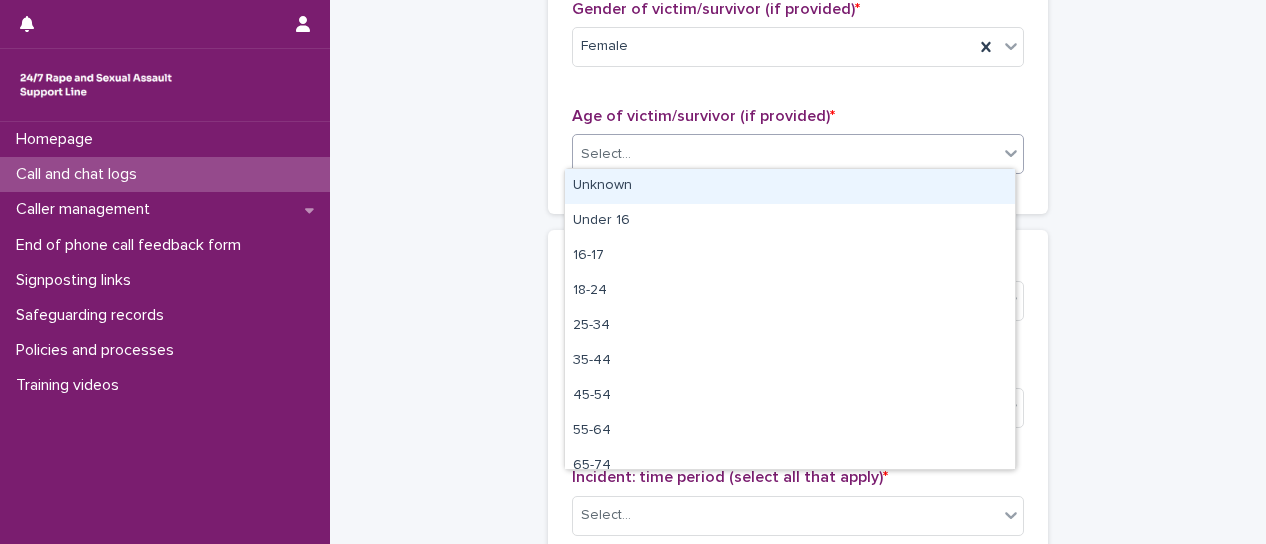 click on "Unknown" at bounding box center [790, 186] 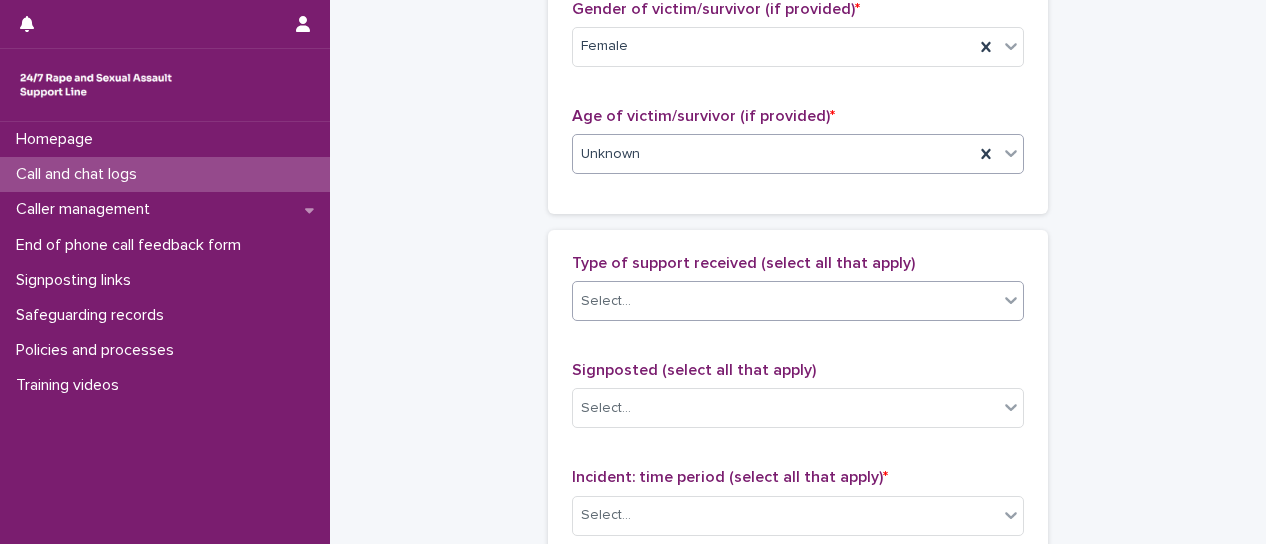 click 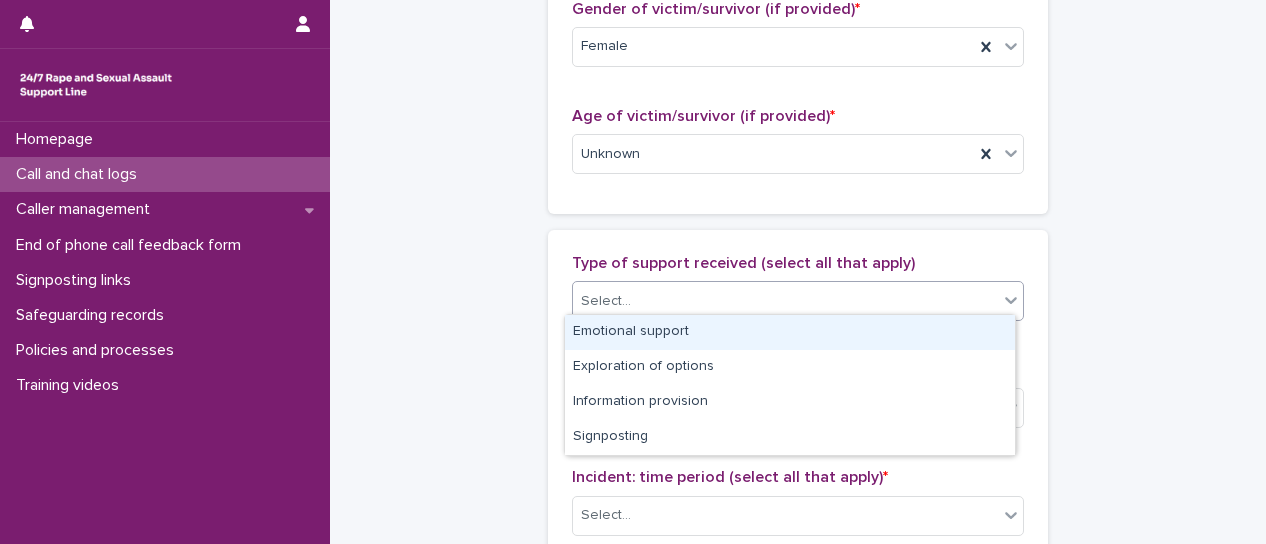 click on "Emotional support" at bounding box center [790, 332] 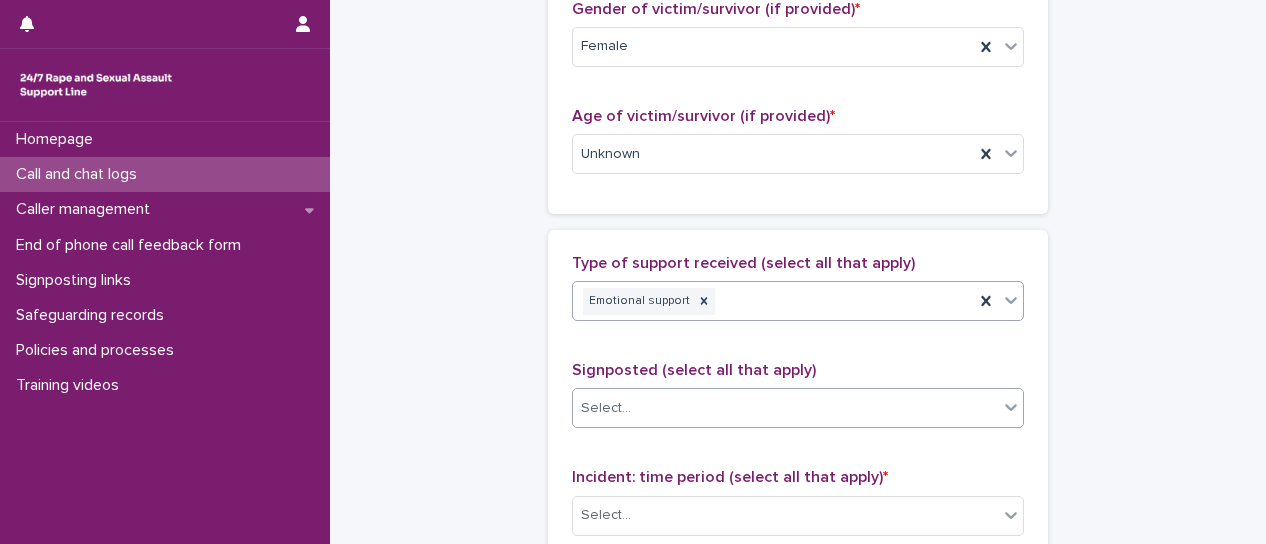 scroll, scrollTop: 1104, scrollLeft: 0, axis: vertical 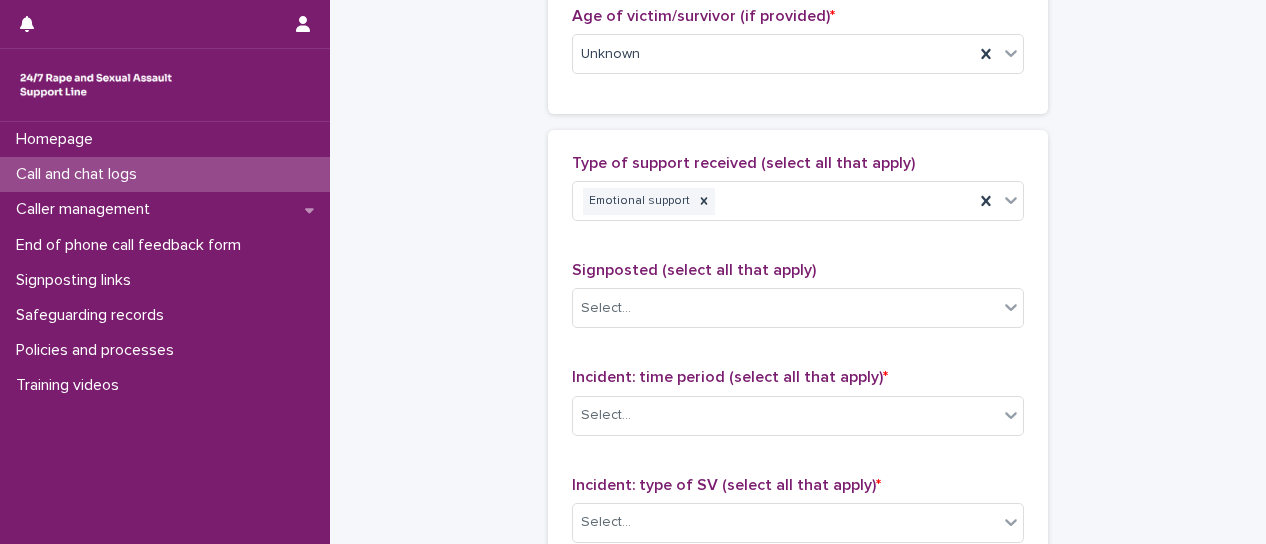 click on "Type of support received (select all that apply) Emotional support Signposted (select all that apply) Select... Incident: time period (select all that apply) * Select... Incident: type of SV (select all that apply) * Select... Incident: perpetrator (select all that apply) * Select... Incident: gender of perpetrator (select all that apply) * Select... Flags Select... Comments" at bounding box center [798, 572] 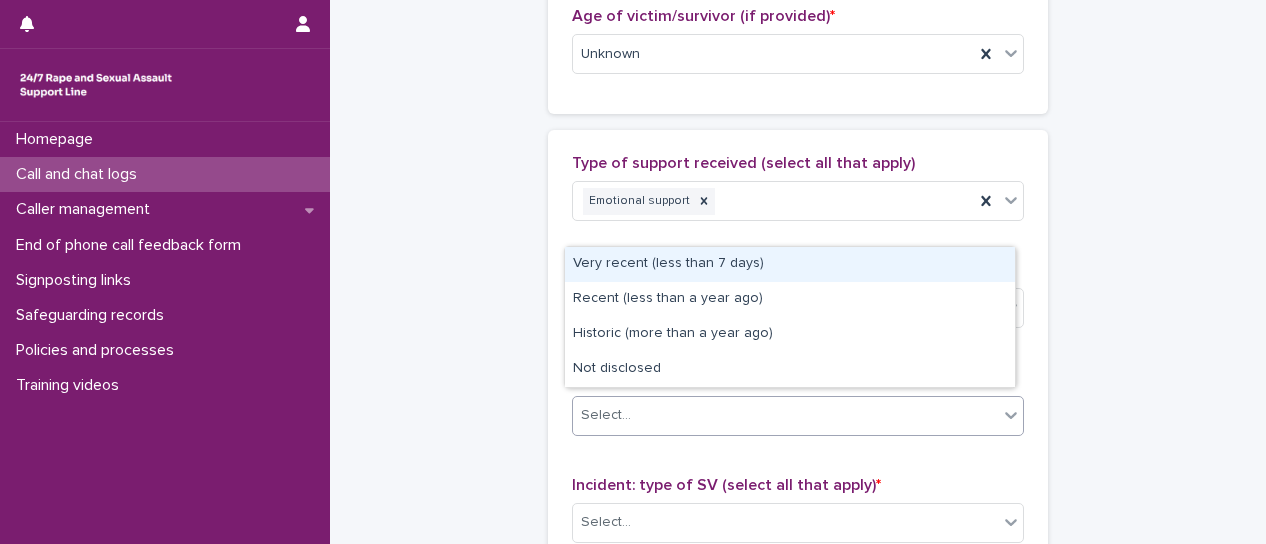 click at bounding box center [1011, 415] 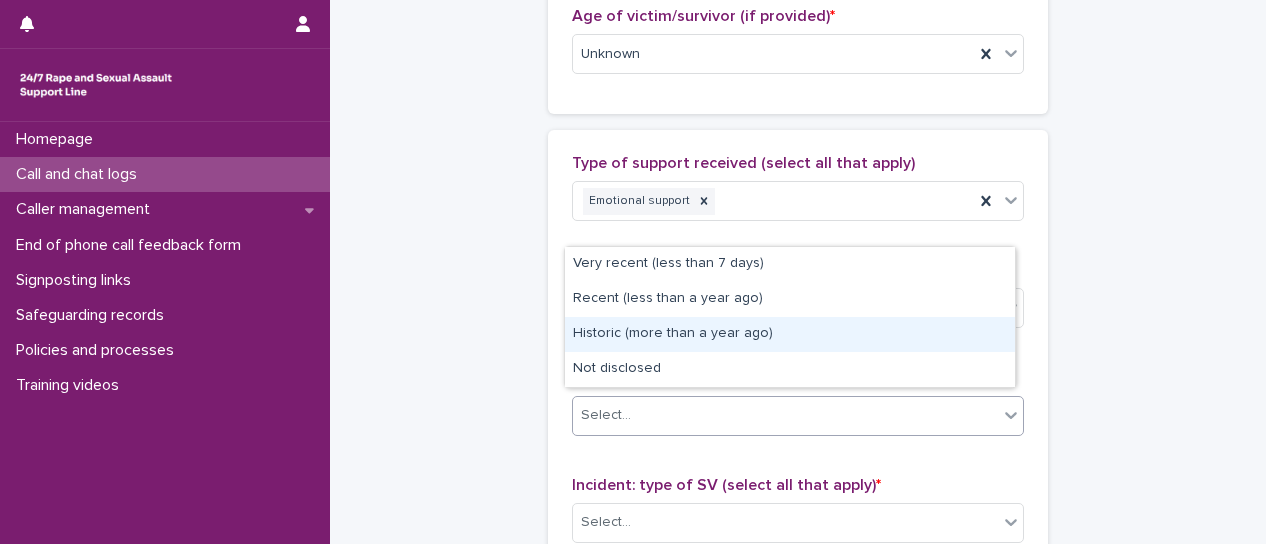 click on "Historic (more than a year ago)" at bounding box center [790, 334] 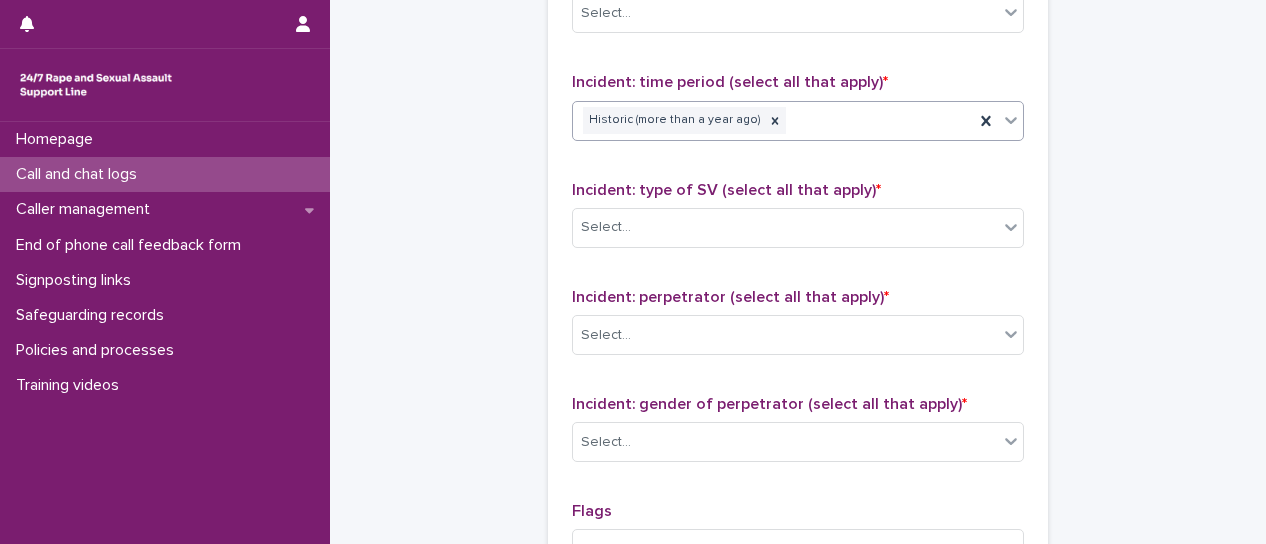 scroll, scrollTop: 1404, scrollLeft: 0, axis: vertical 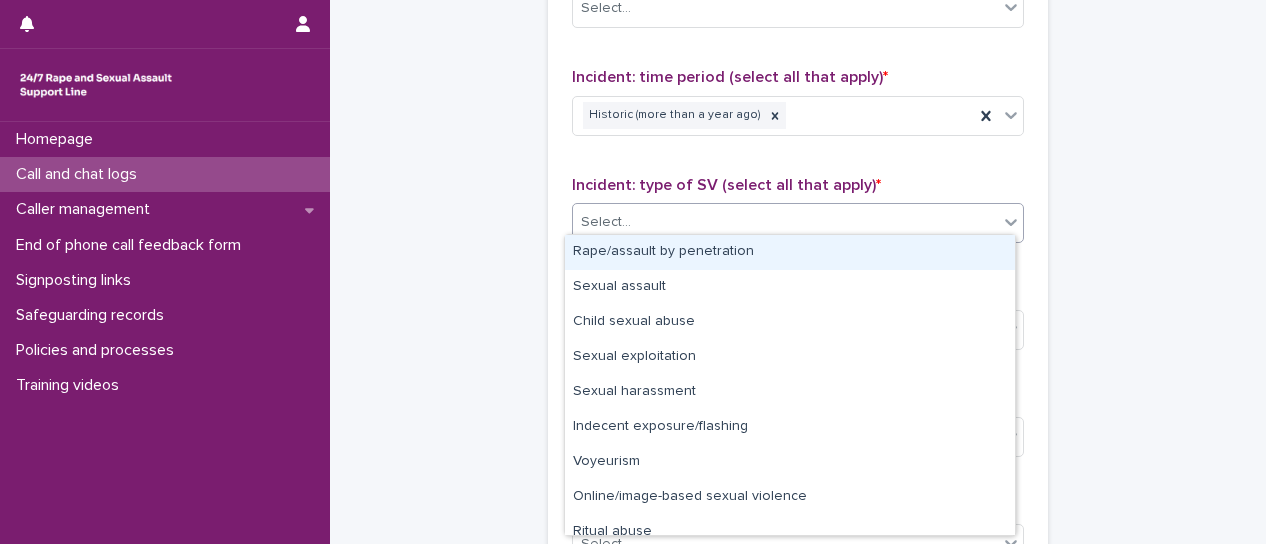 click 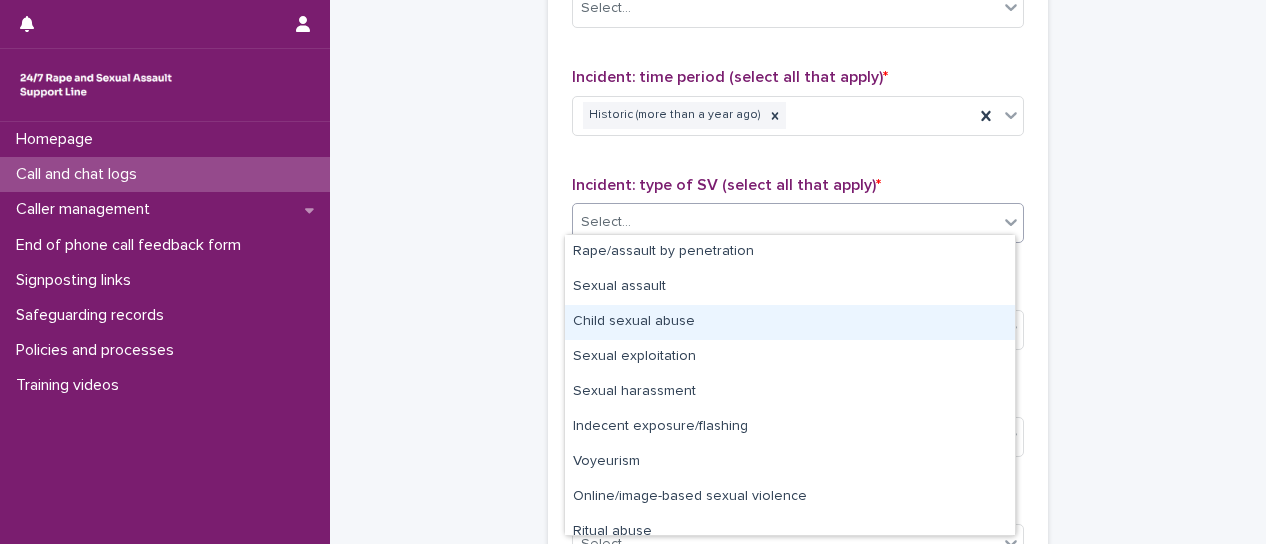click on "Child sexual abuse" at bounding box center (790, 322) 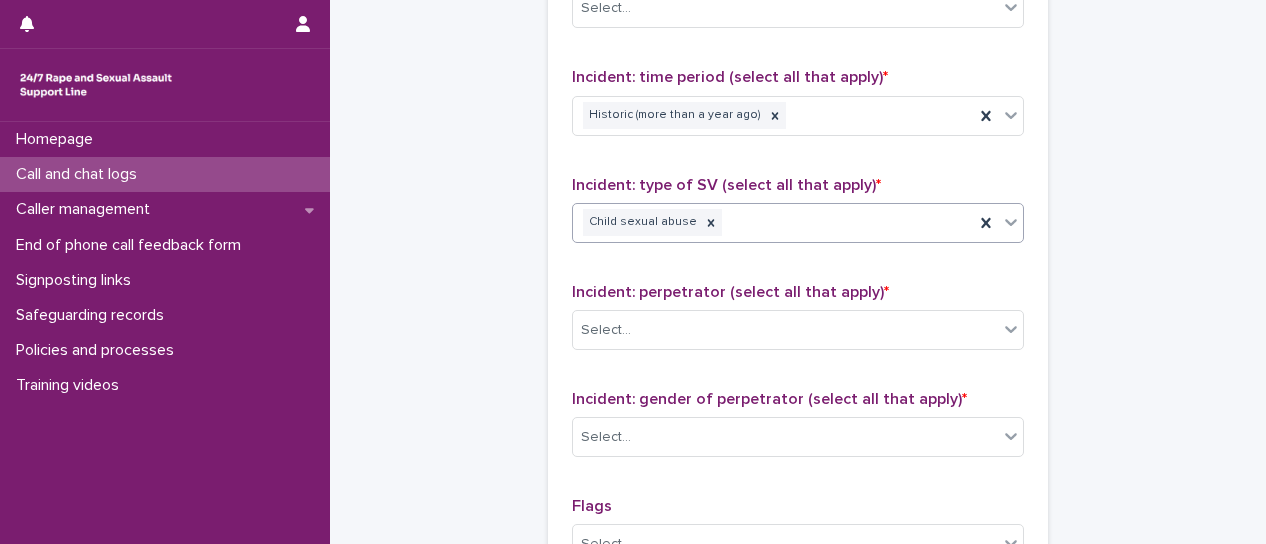 click 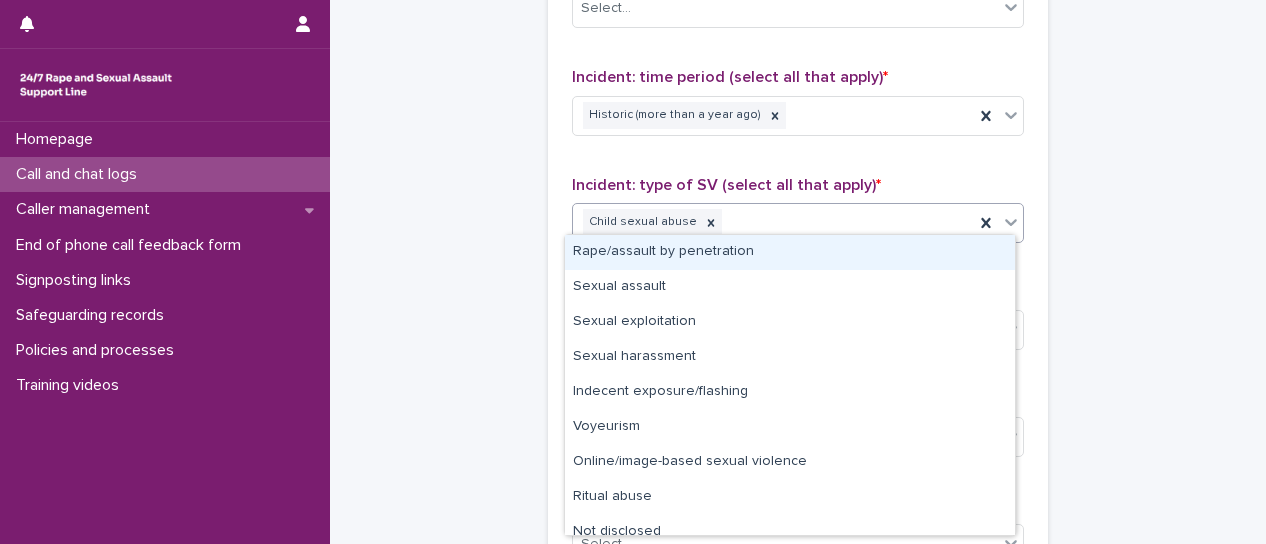 click on "Rape/assault by penetration" at bounding box center [790, 252] 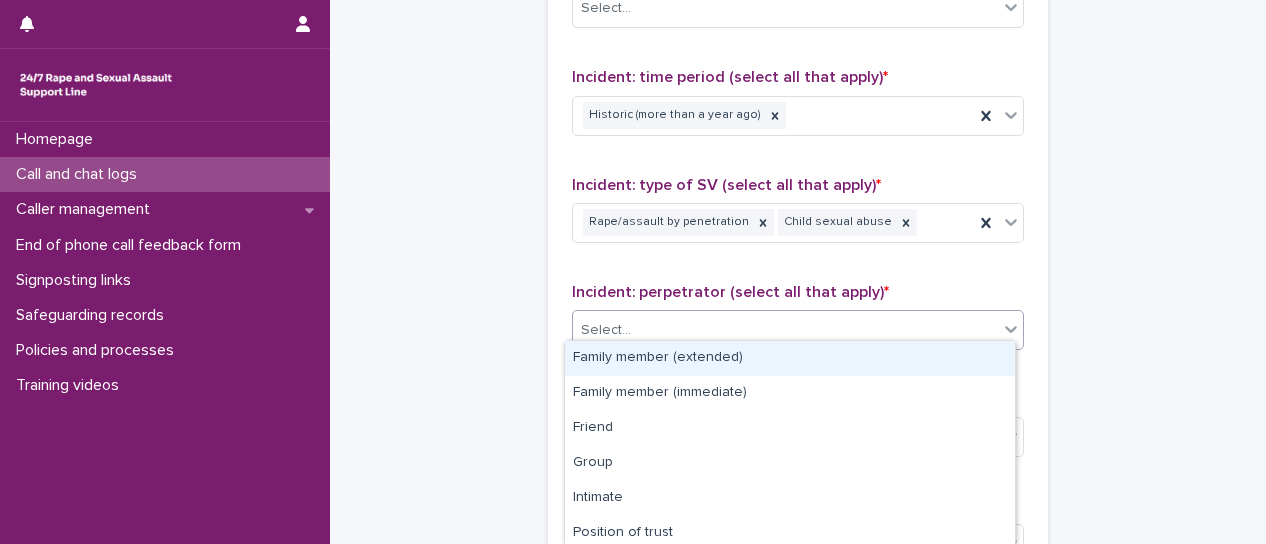 click at bounding box center [1011, 329] 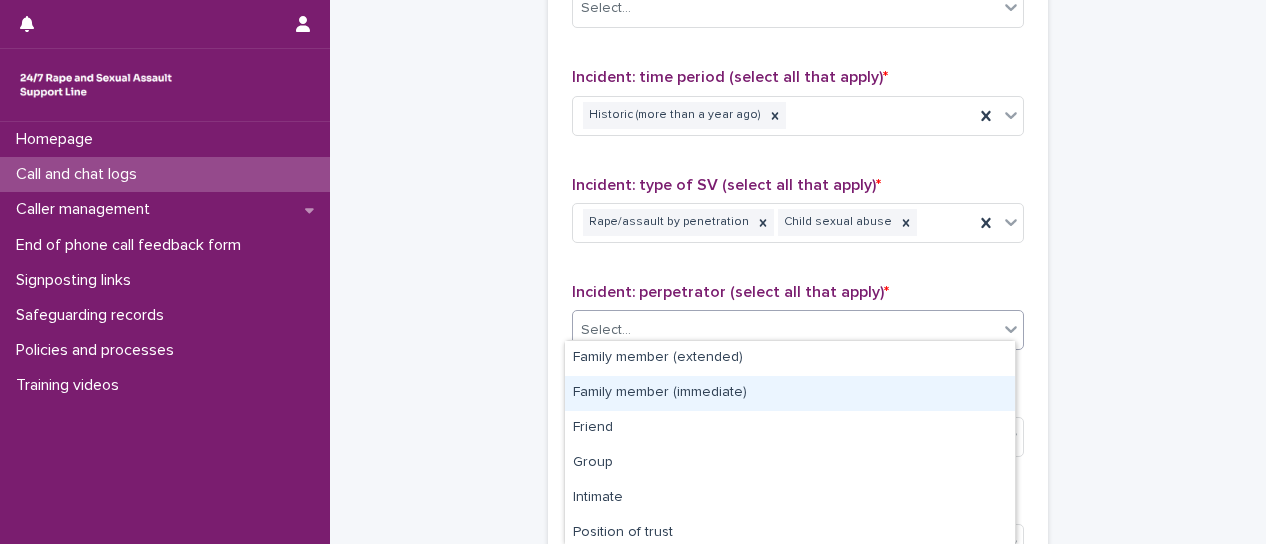 click on "Family member (immediate)" at bounding box center [790, 393] 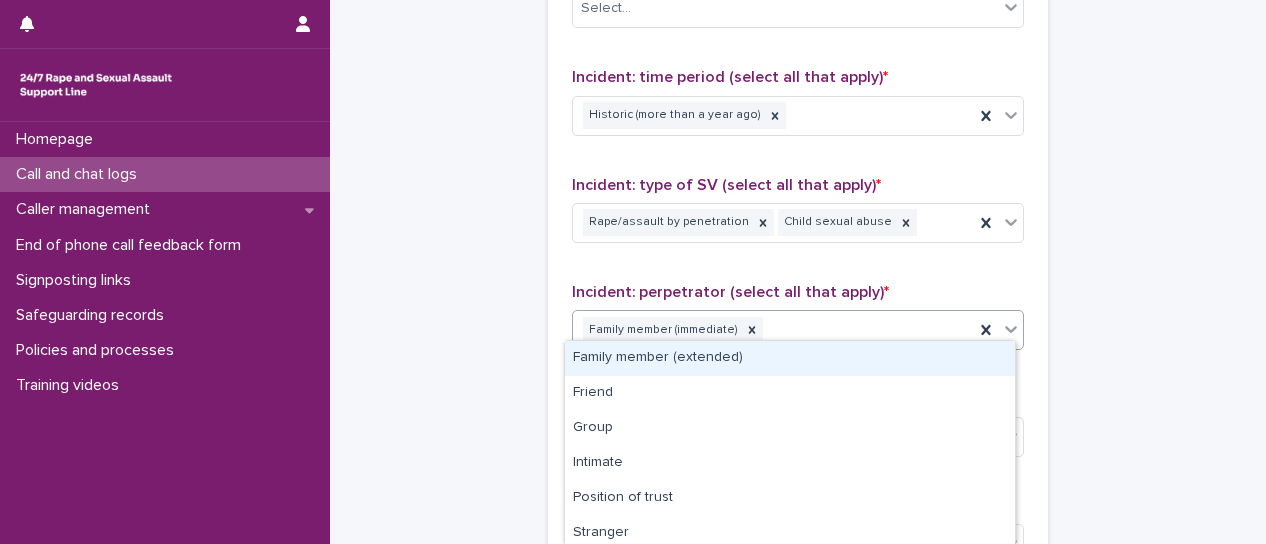 click at bounding box center (1011, 329) 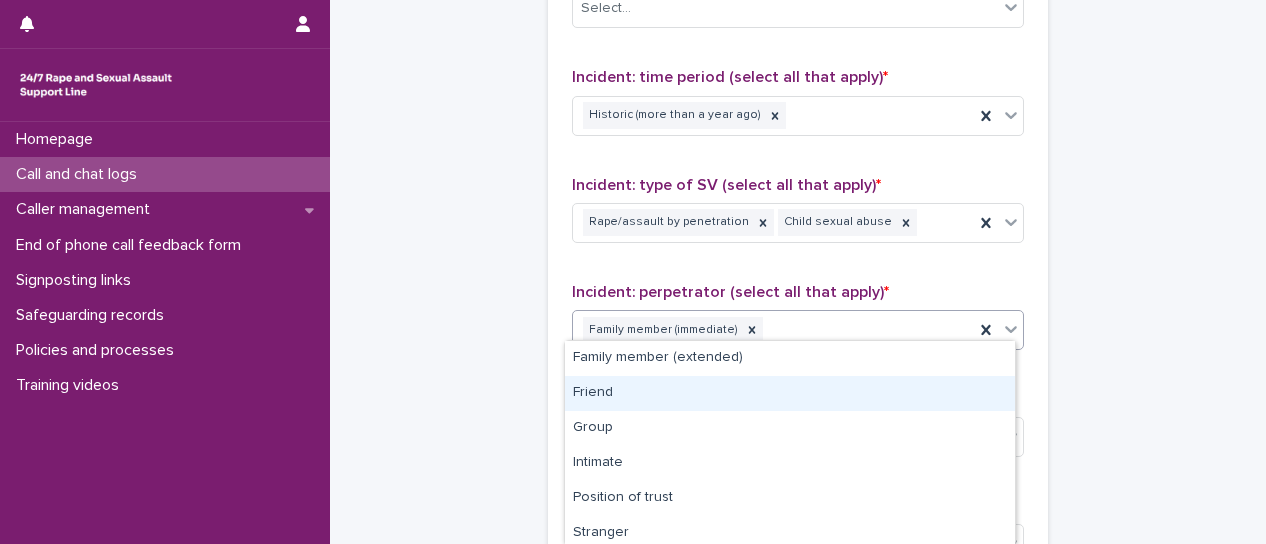 click on "Friend" at bounding box center (790, 393) 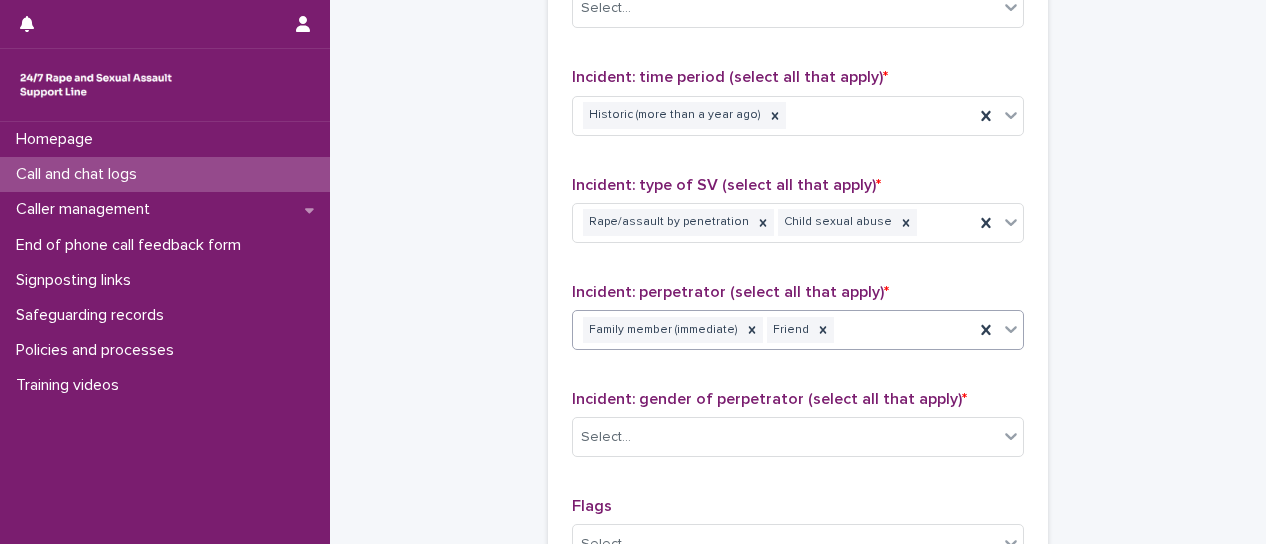 scroll, scrollTop: 1604, scrollLeft: 0, axis: vertical 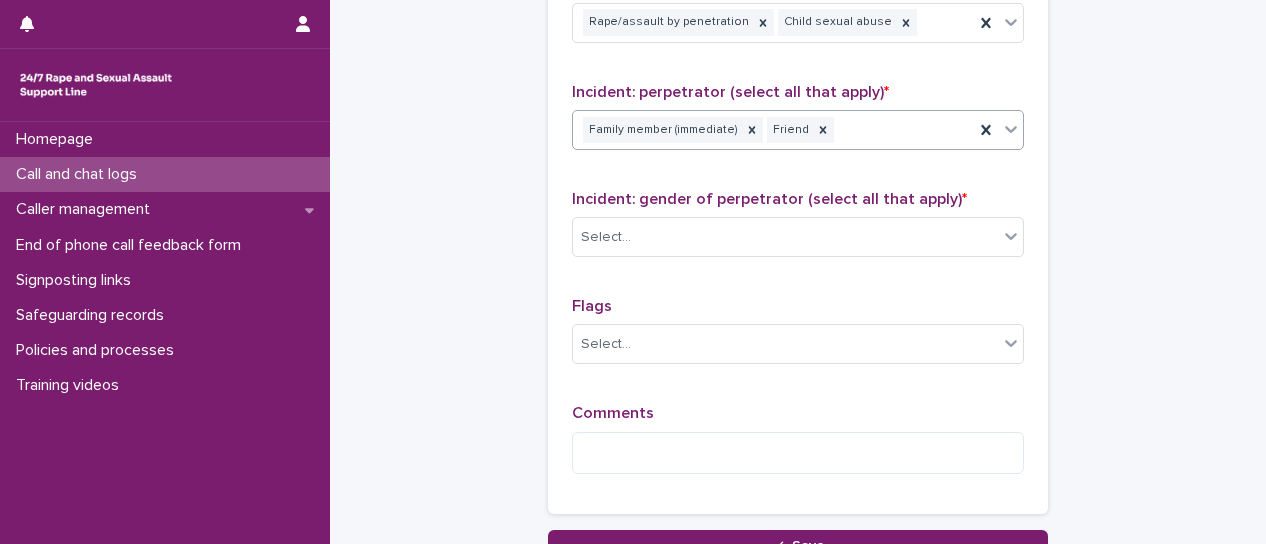 click on "Type of support received (select all that apply) Emotional support Signposted (select all that apply) Select... Incident: time period (select all that apply) * Historic (more than a year ago) Incident: type of SV (select all that apply) * Rape/assault by penetration Child sexual abuse Incident: perpetrator (select all that apply) *   option Friend, selected.     0 results available. Select is focused ,type to refine list, press Down to open the menu,  press left to focus selected values Family member (immediate) Friend Incident: gender of perpetrator (select all that apply) * Select... Flags Select... Comments" at bounding box center [798, 72] 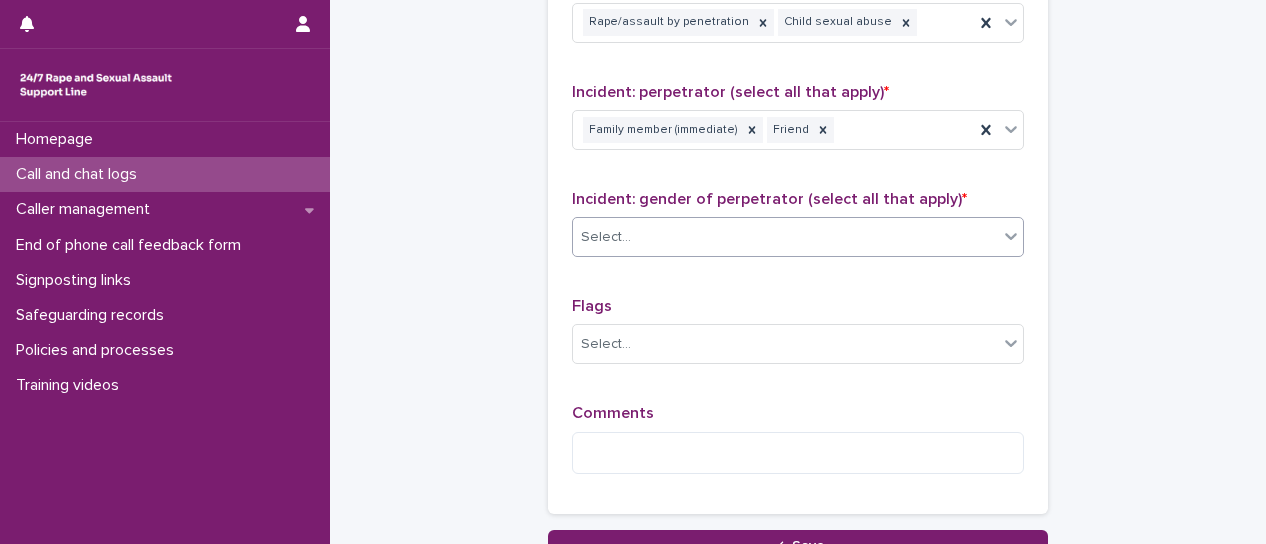 click 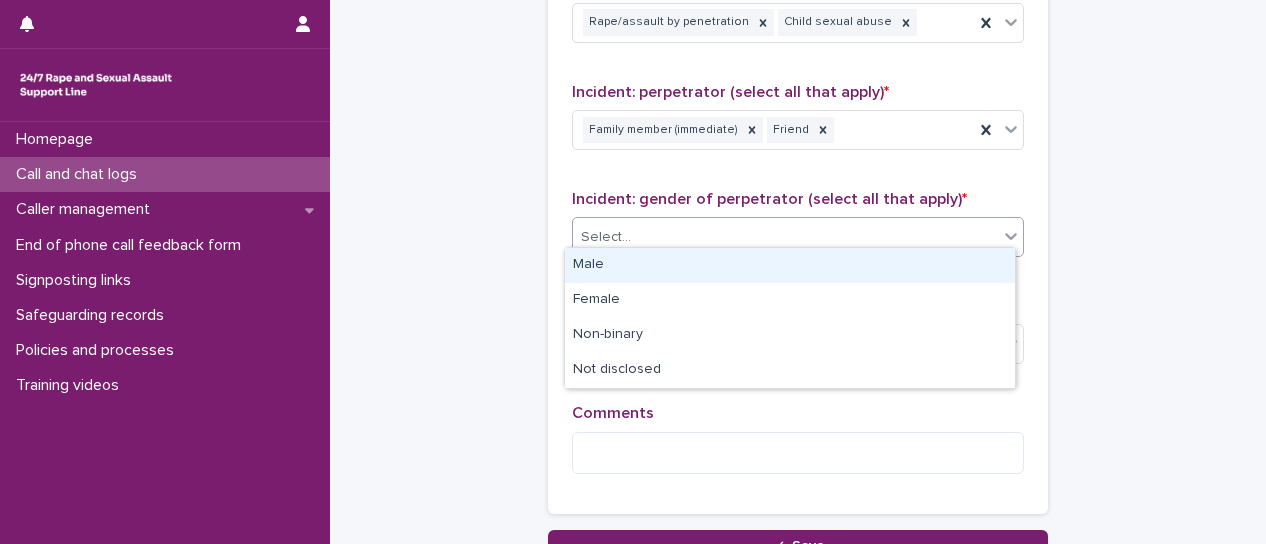 click on "Male" at bounding box center (790, 265) 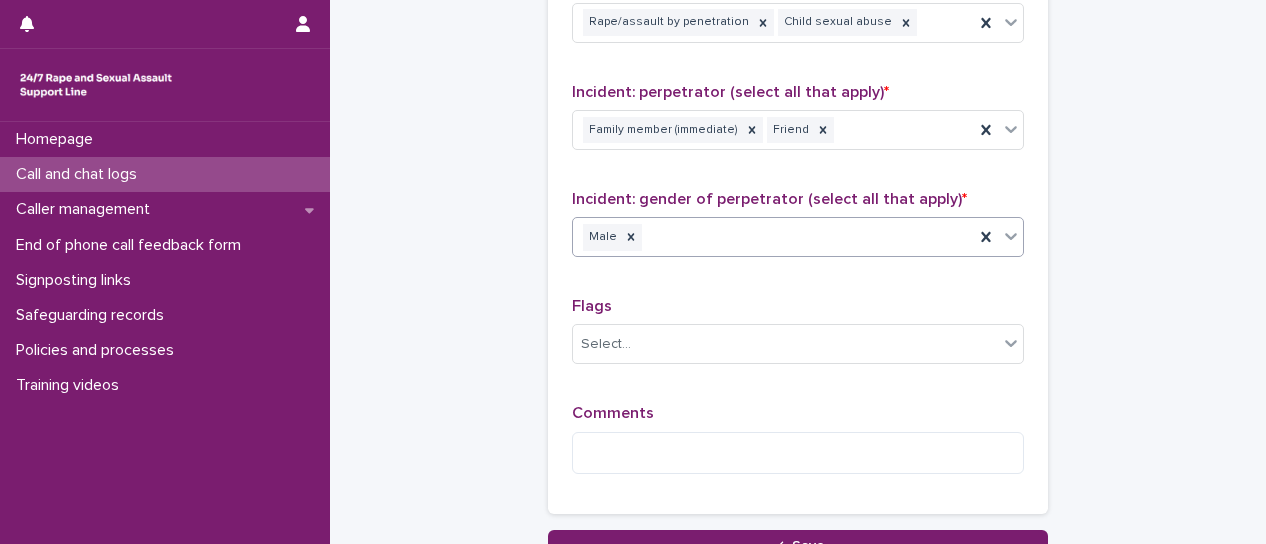 drag, startPoint x: 1016, startPoint y: 236, endPoint x: 988, endPoint y: 245, distance: 29.410883 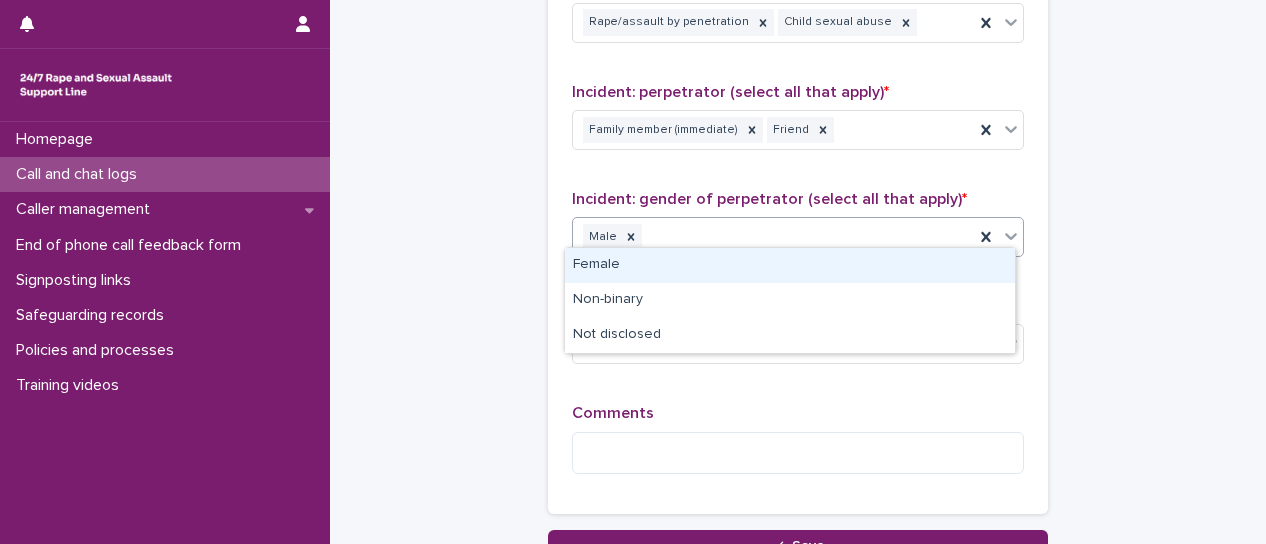 click on "Female" at bounding box center (790, 265) 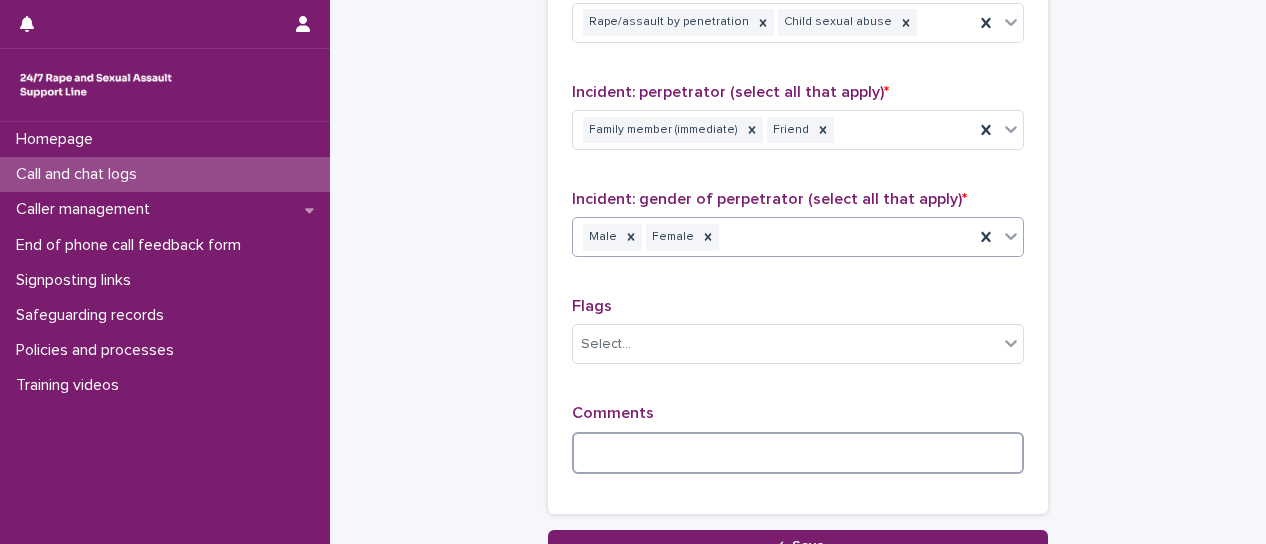 click at bounding box center [798, 453] 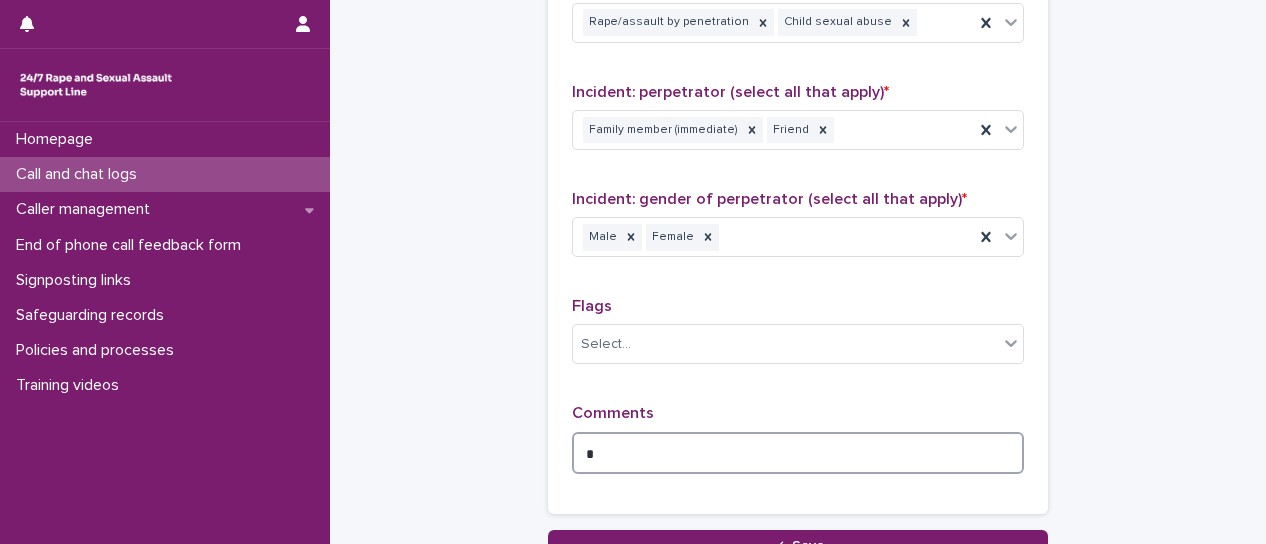 type on "*" 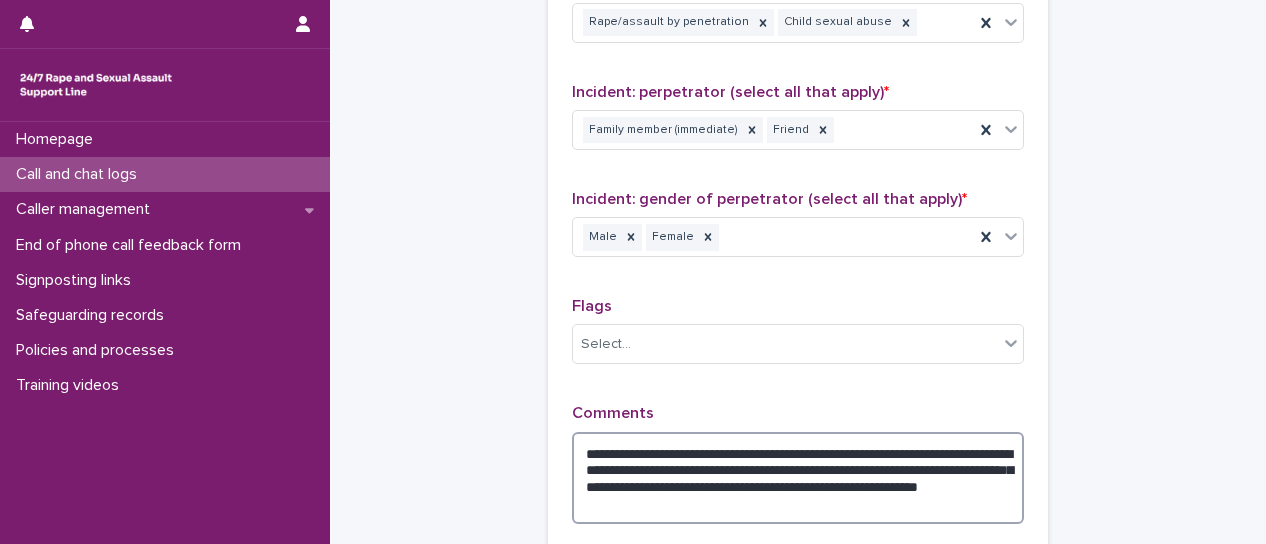 click on "**********" at bounding box center [798, 478] 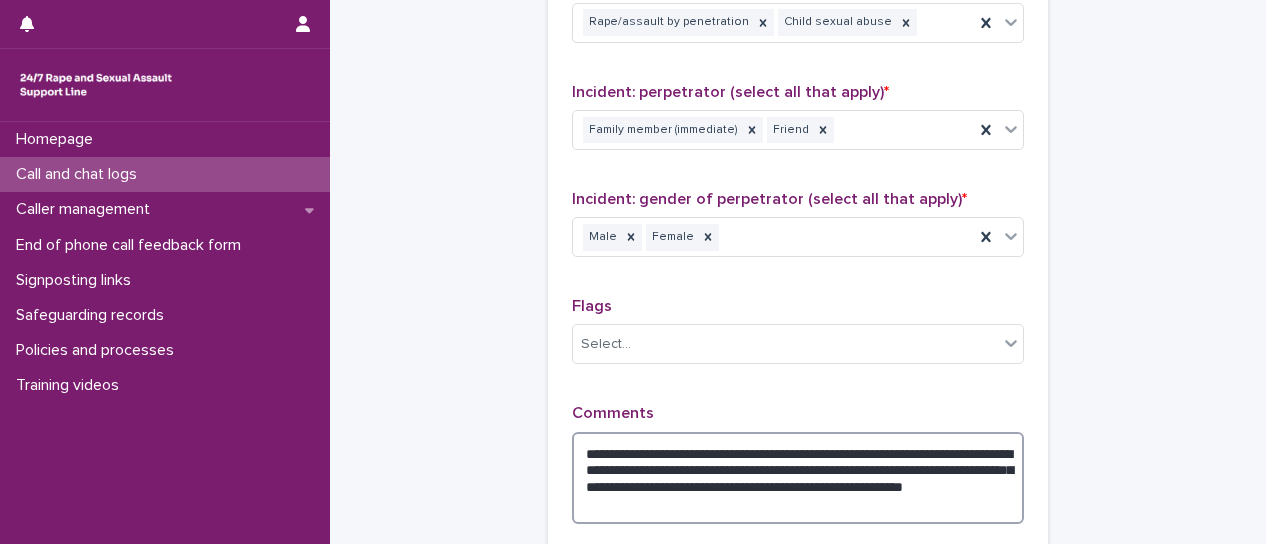 click on "**********" at bounding box center [798, 478] 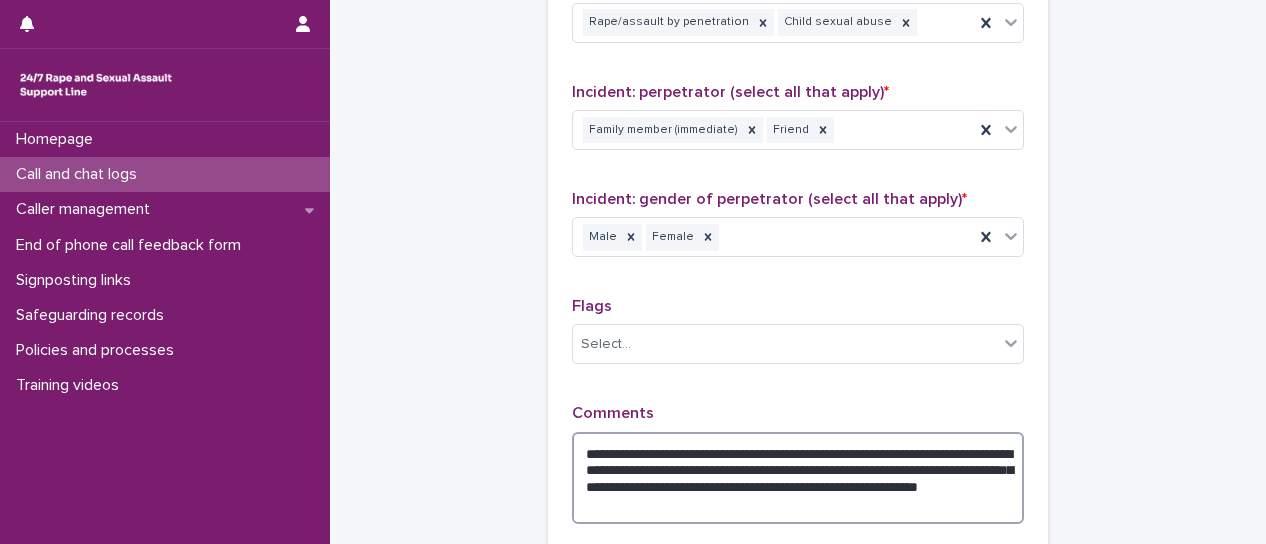 click on "**********" at bounding box center [798, 478] 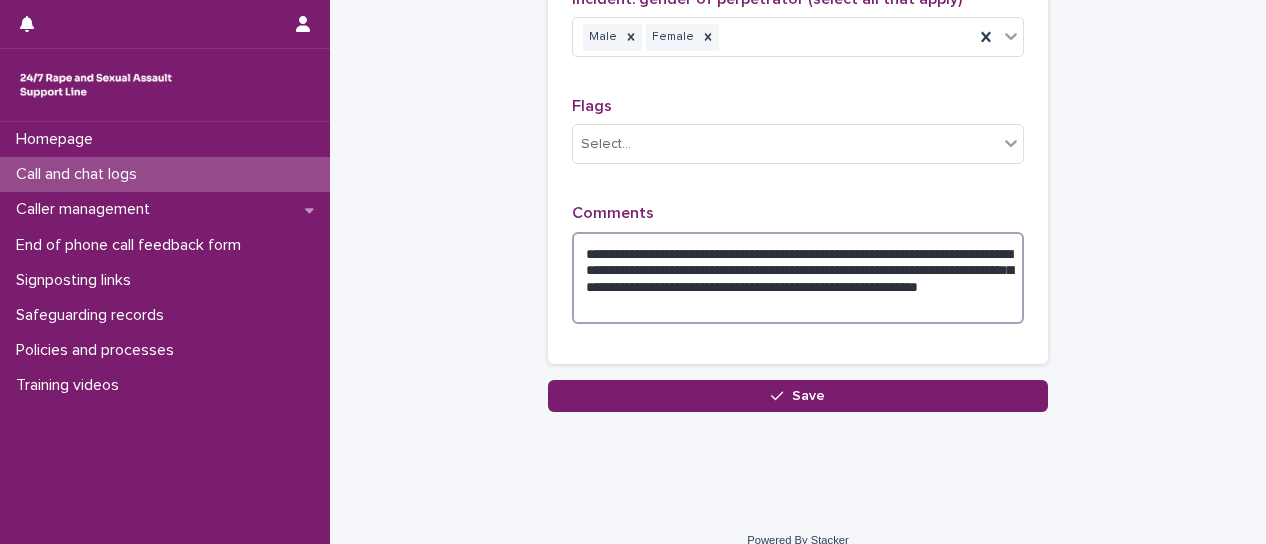 scroll, scrollTop: 1804, scrollLeft: 0, axis: vertical 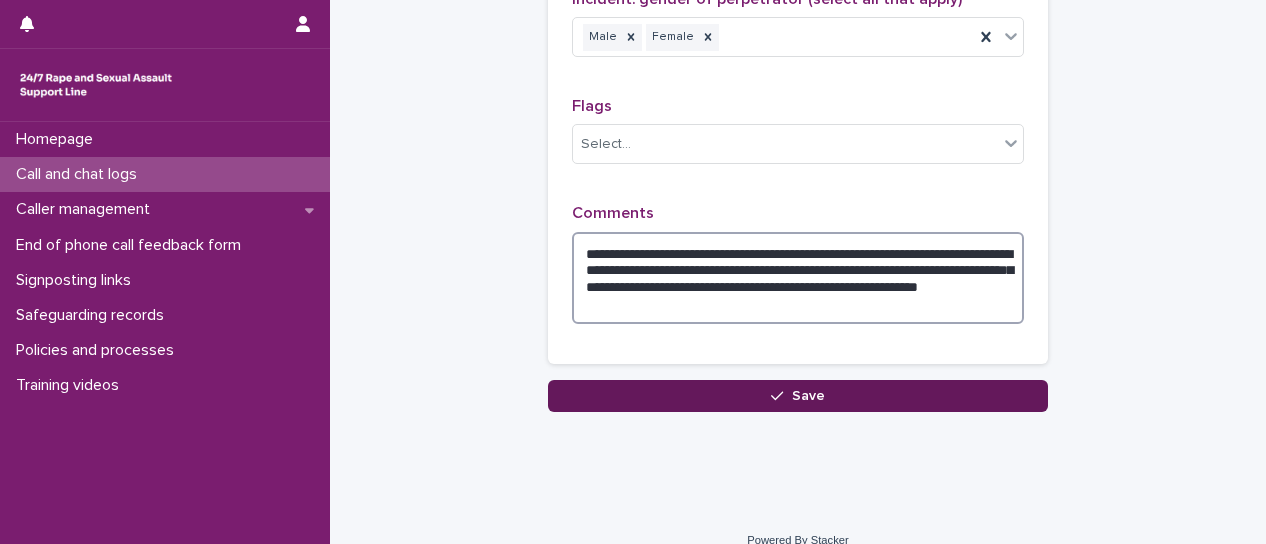 type on "**********" 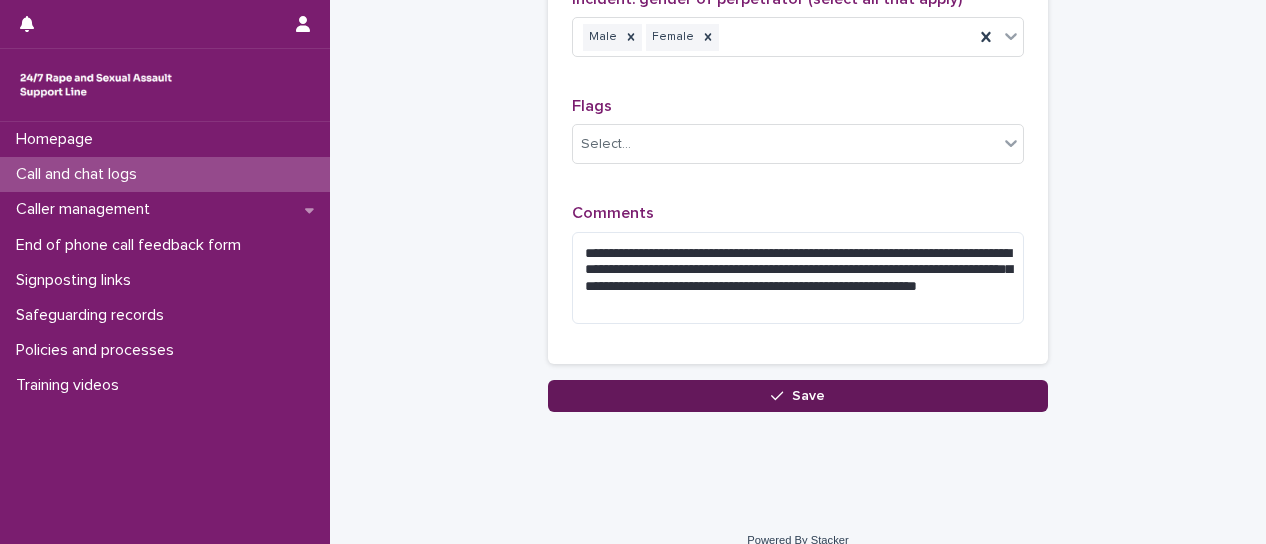 click on "Save" at bounding box center (798, 396) 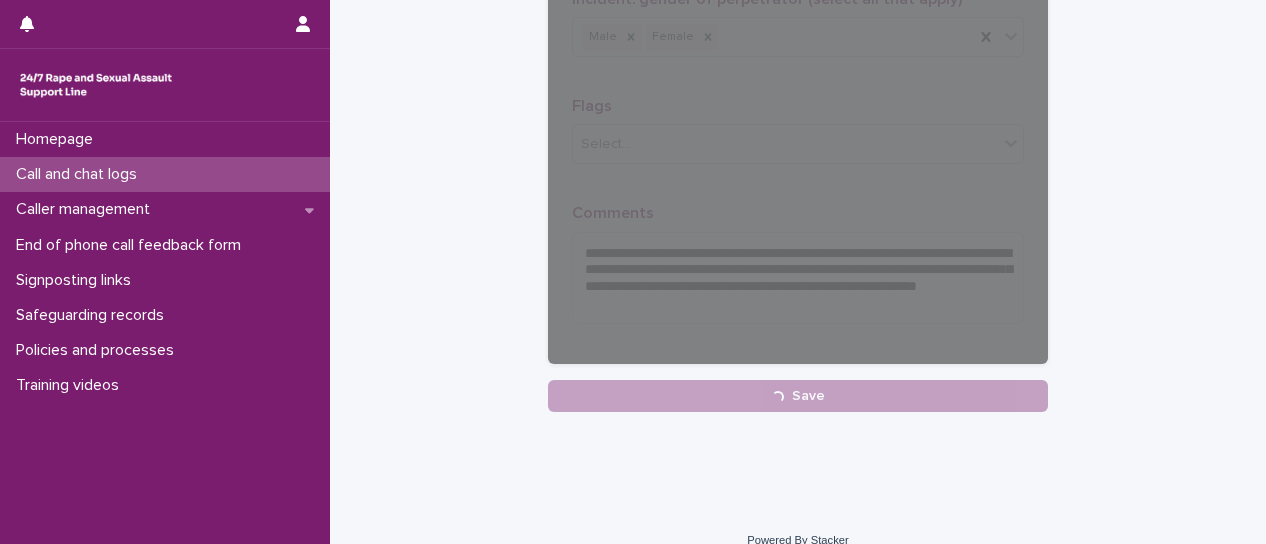 scroll, scrollTop: 572, scrollLeft: 0, axis: vertical 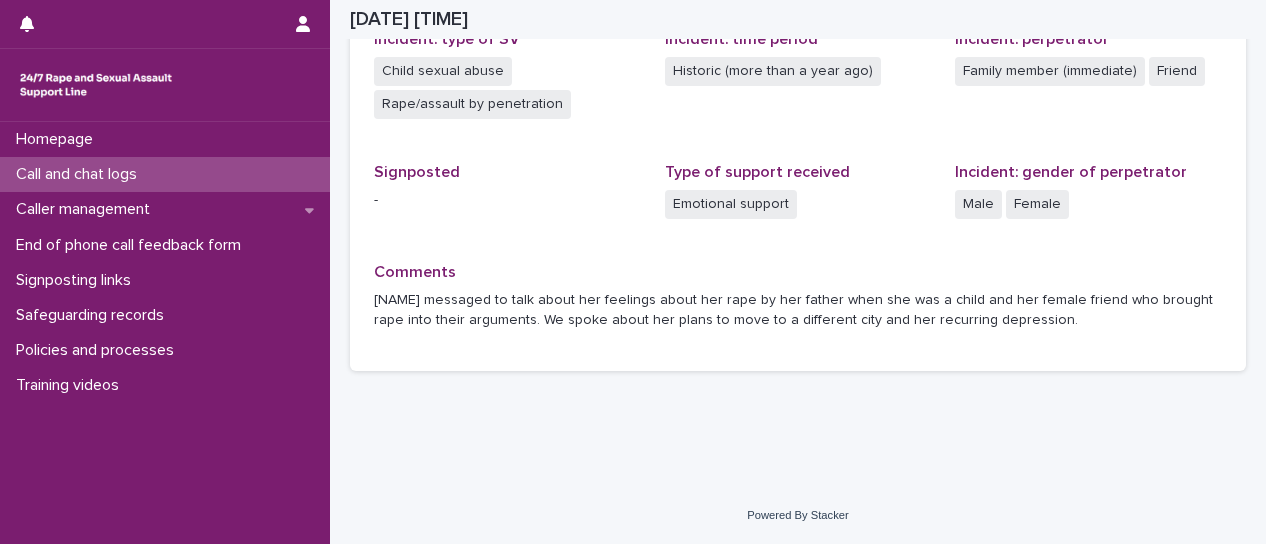 click on "Call and chat logs" at bounding box center [165, 174] 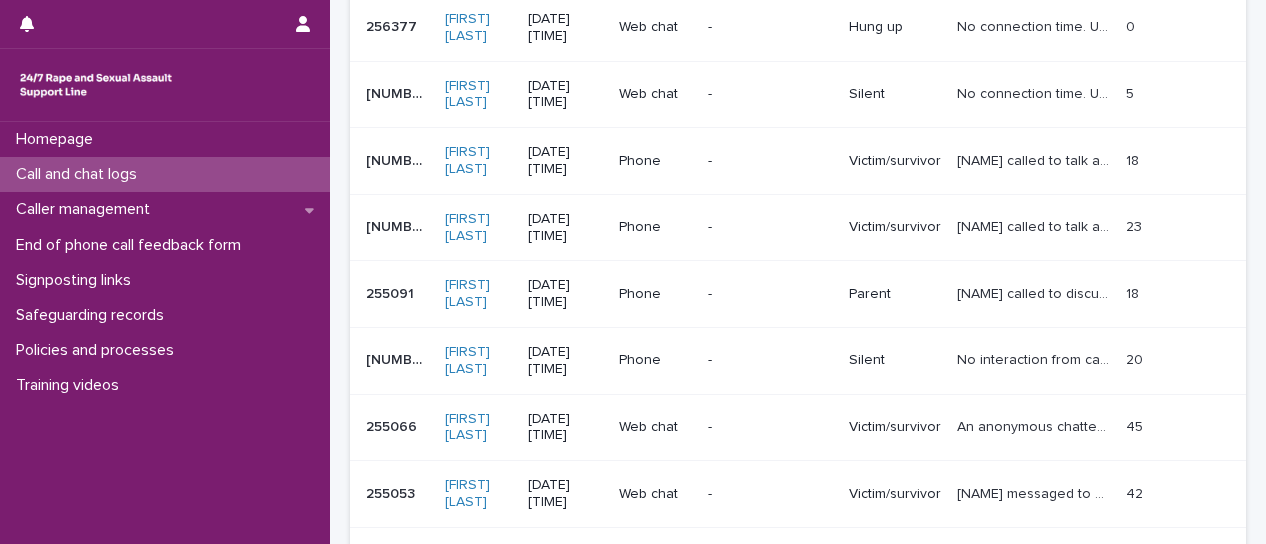 scroll, scrollTop: 0, scrollLeft: 0, axis: both 